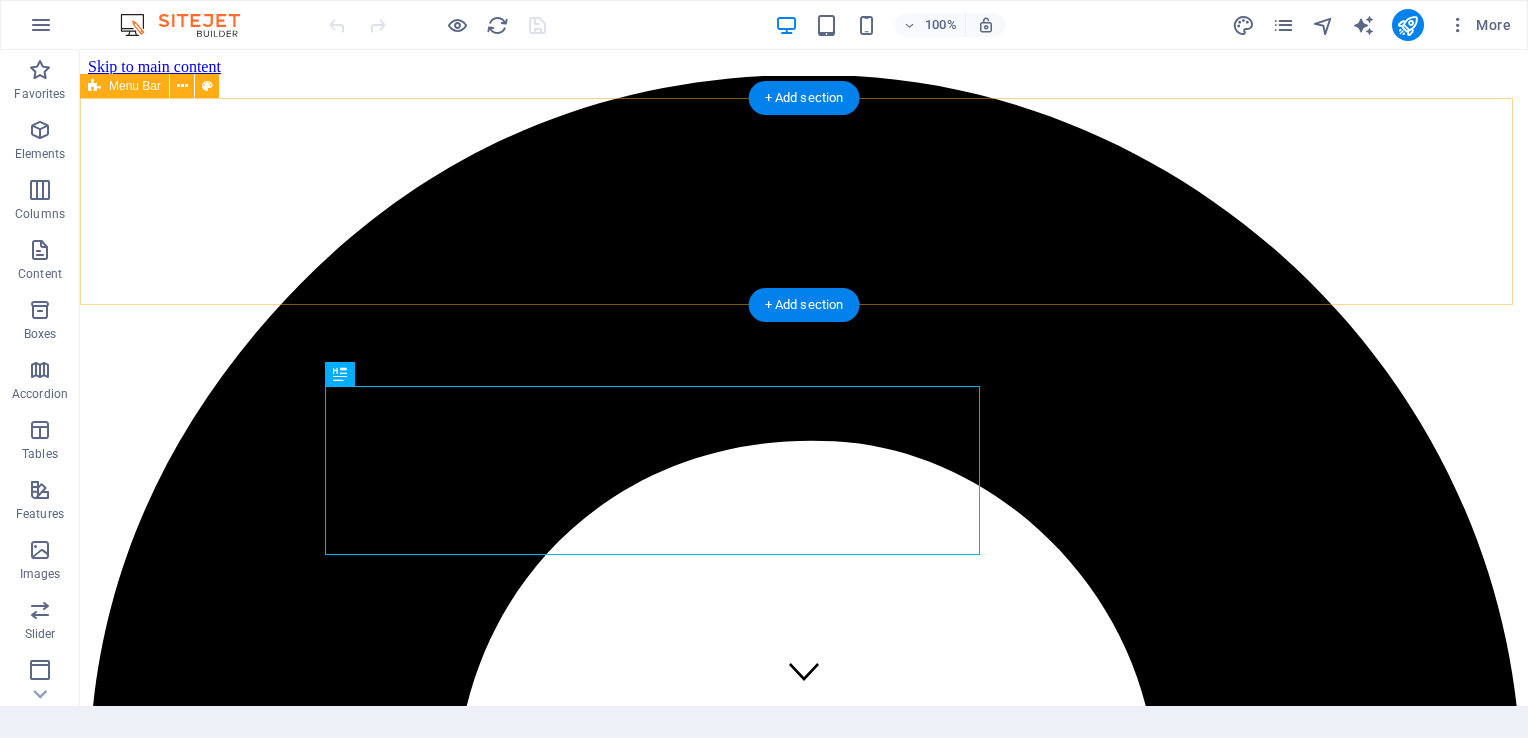 scroll, scrollTop: 0, scrollLeft: 0, axis: both 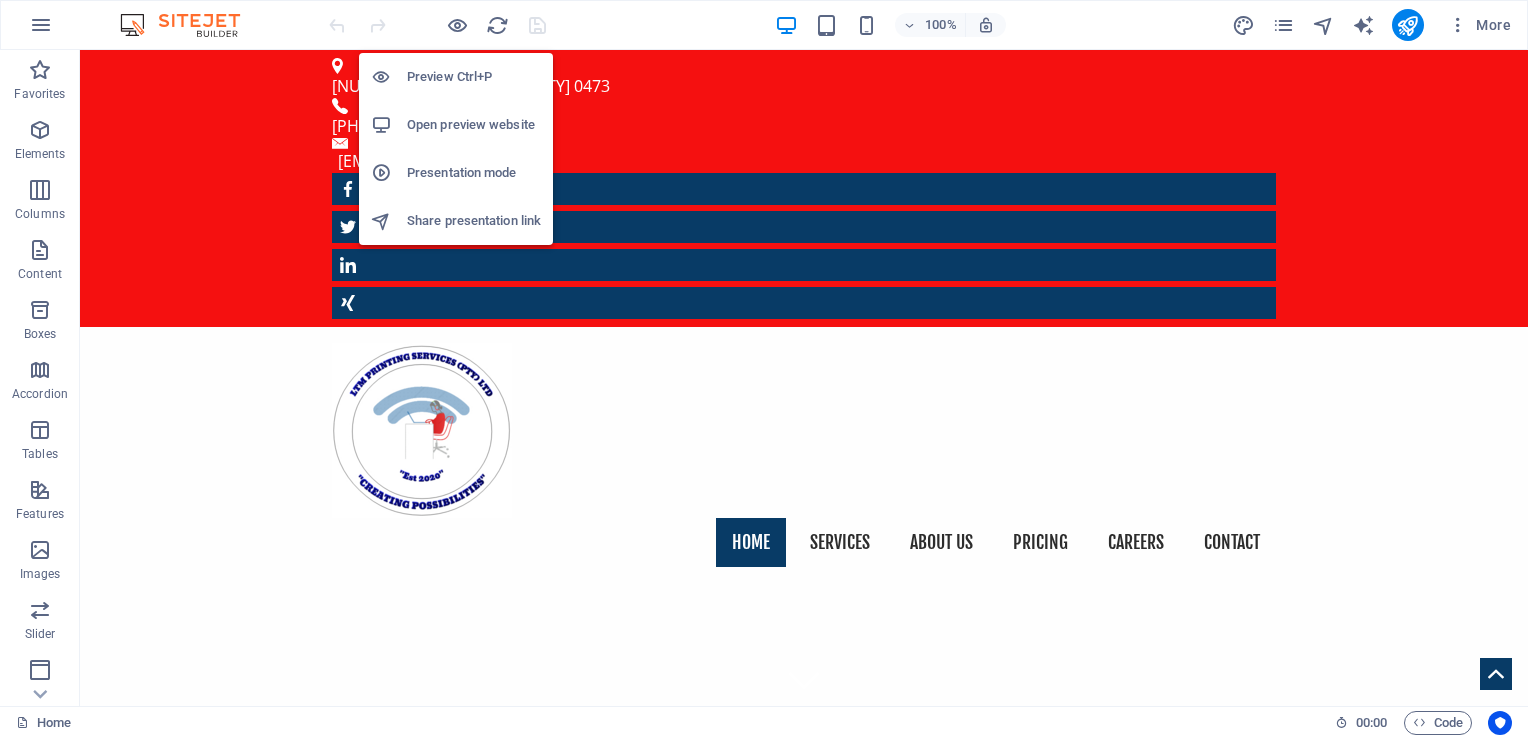 click on "Open preview website" at bounding box center [474, 125] 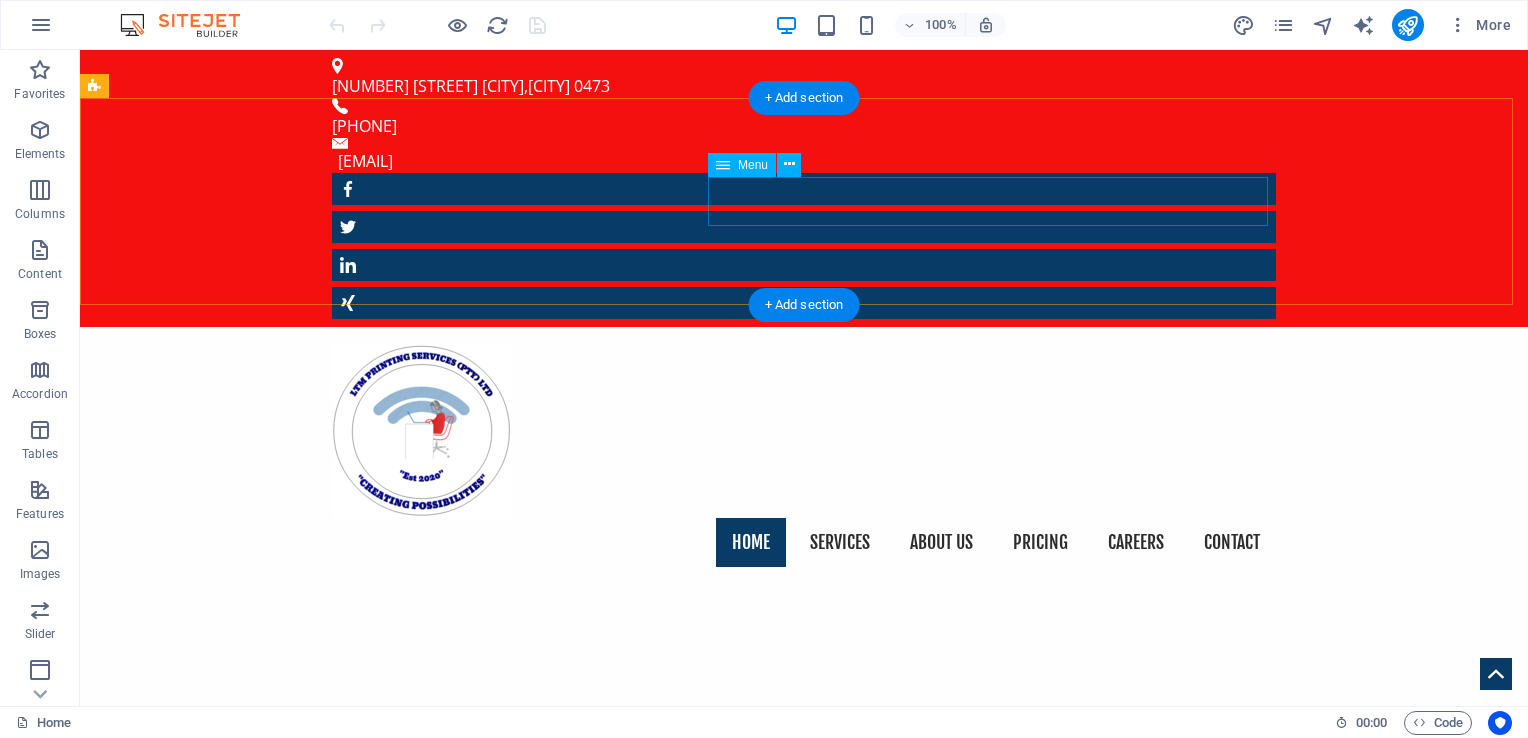 click on "Home Services About us Pricing Careers Contact" at bounding box center [804, 543] 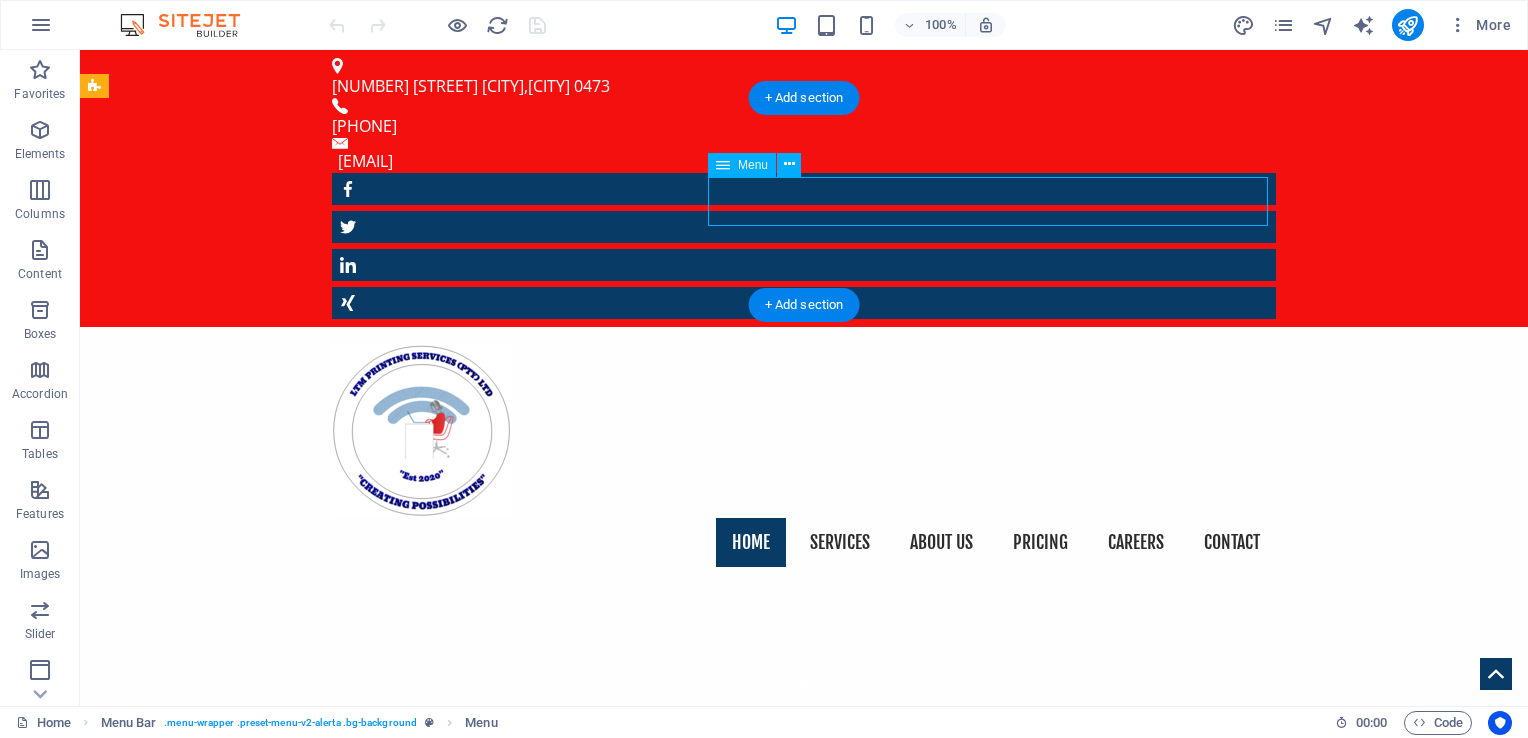 click on "Home Services About us Pricing Careers Contact" at bounding box center [804, 543] 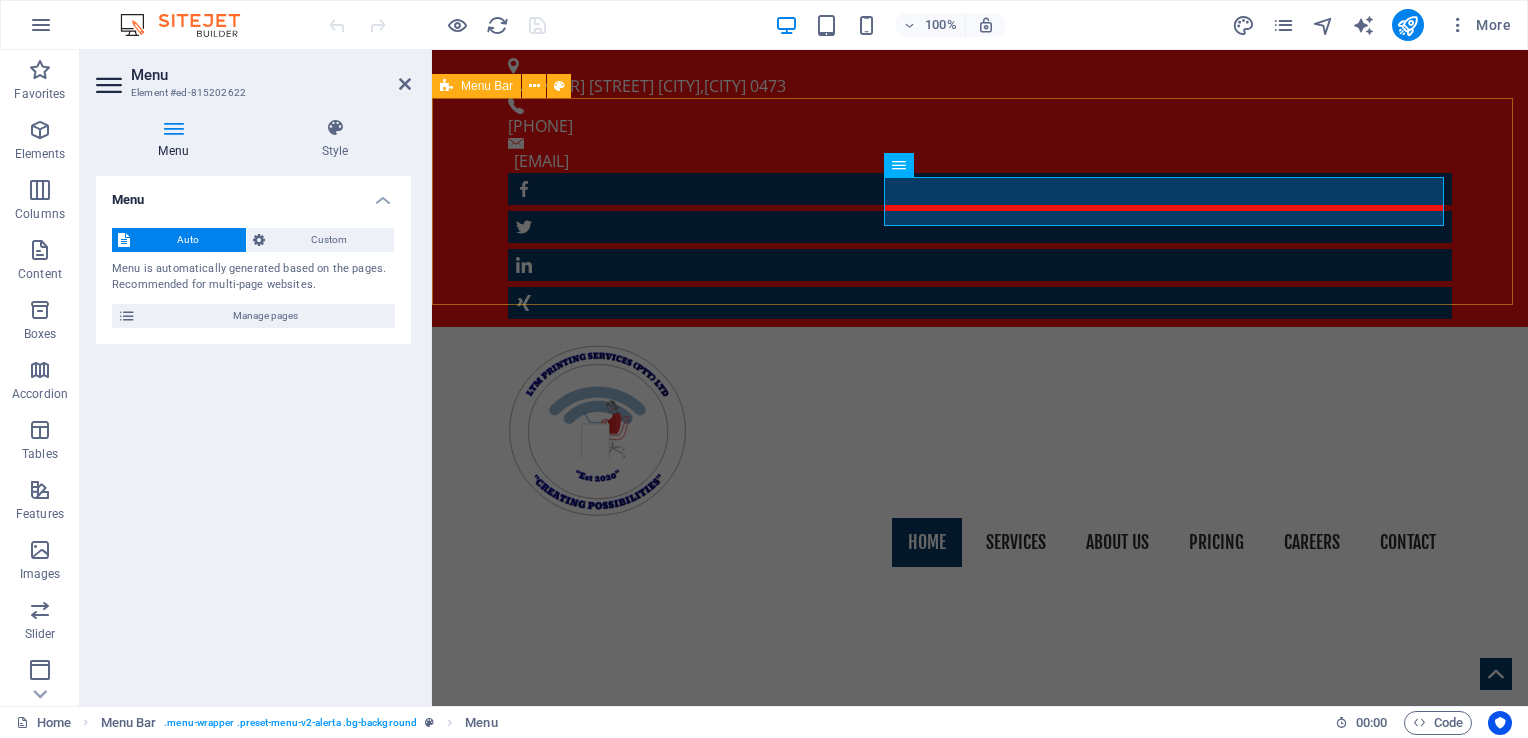 click on "Home Services About us Pricing Careers Contact" at bounding box center [980, 455] 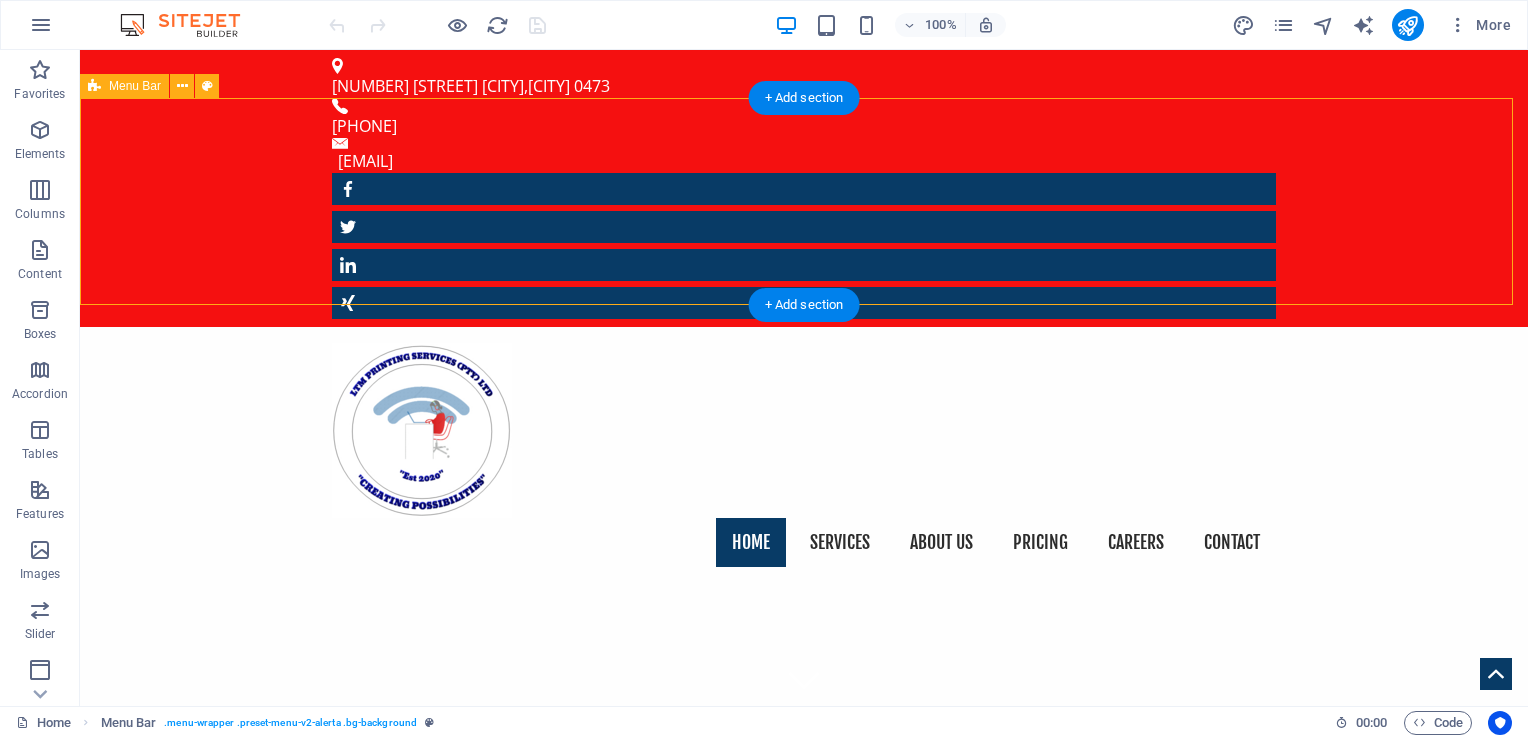 click on "Home Services About us Pricing Careers Contact" at bounding box center [804, 455] 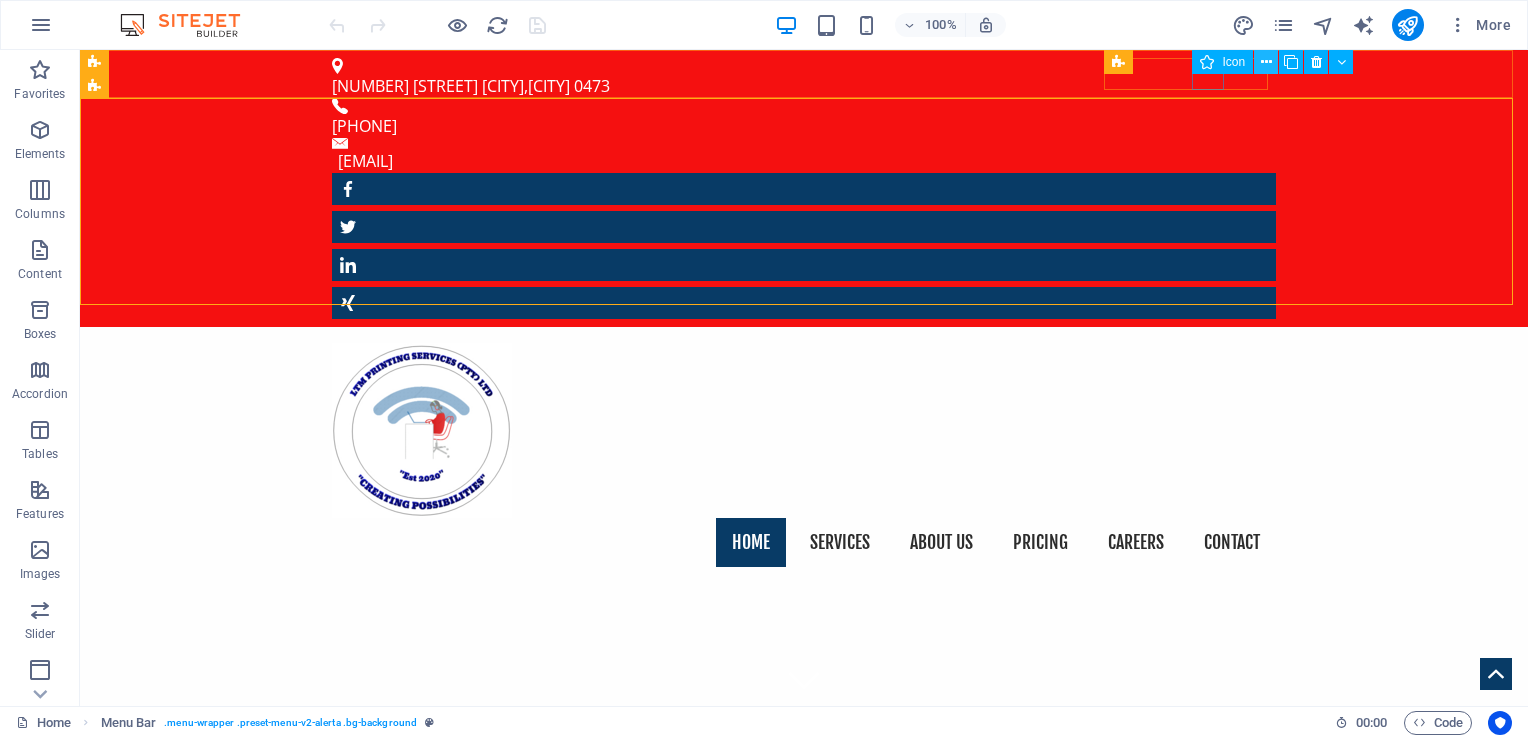 click at bounding box center (1266, 62) 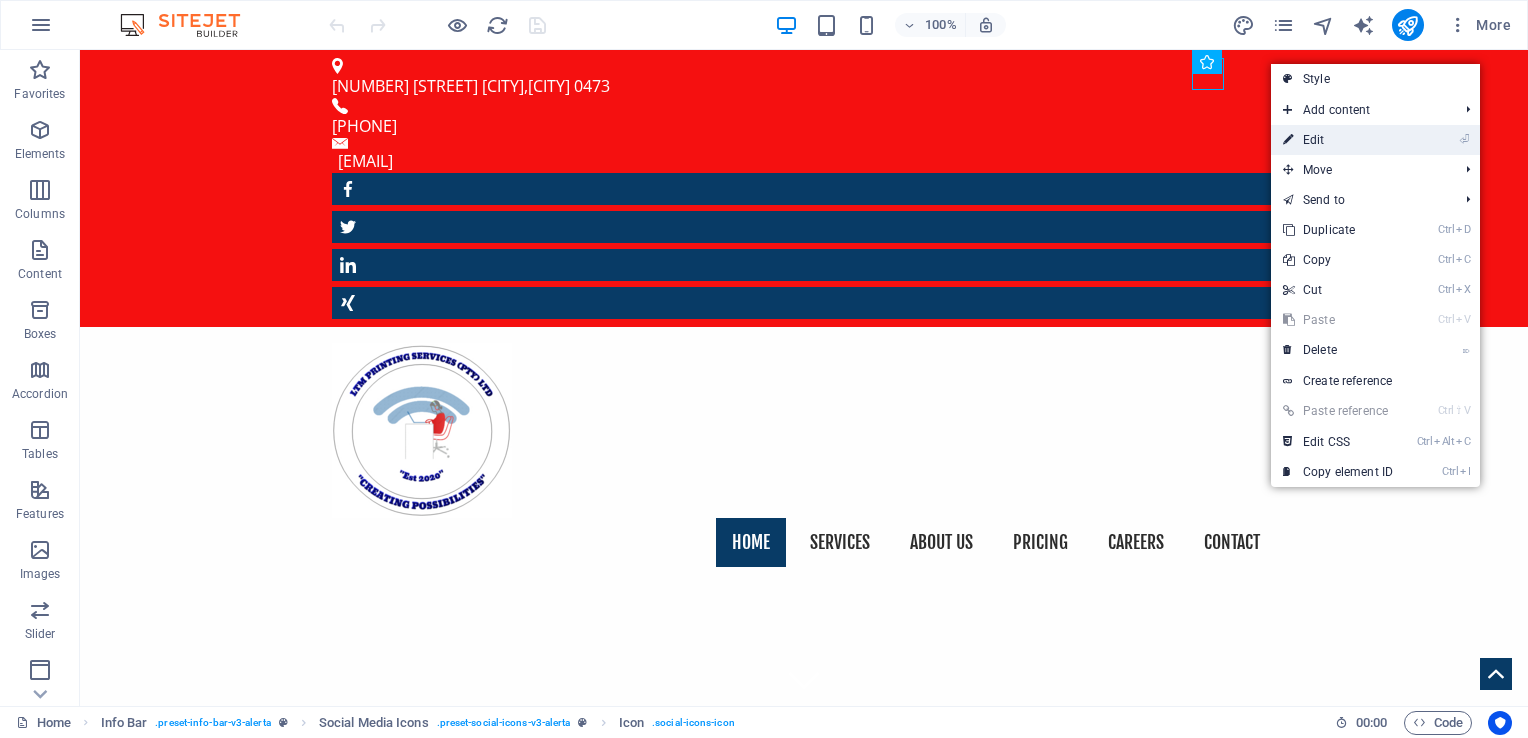 click on "⏎  Edit" at bounding box center [1338, 140] 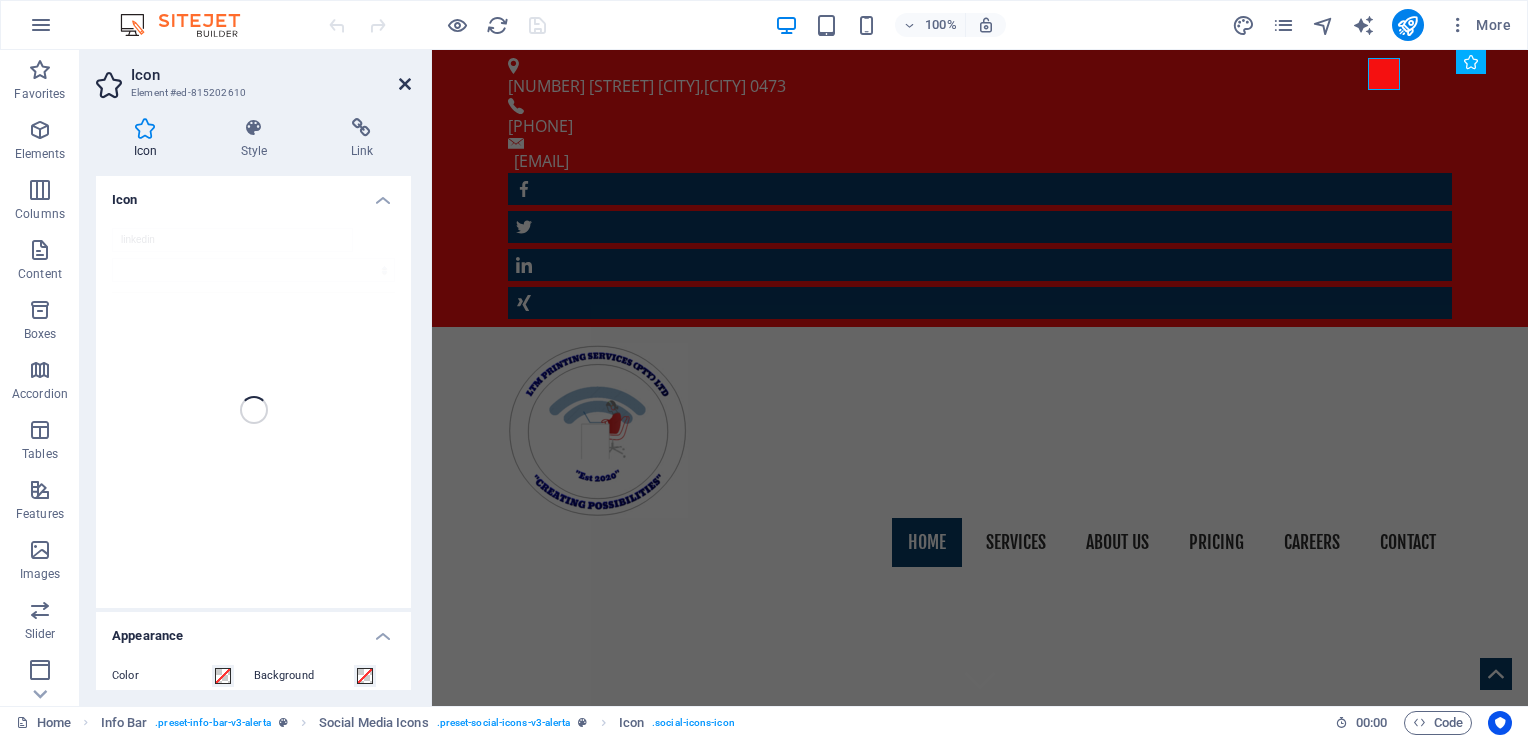 click at bounding box center [405, 84] 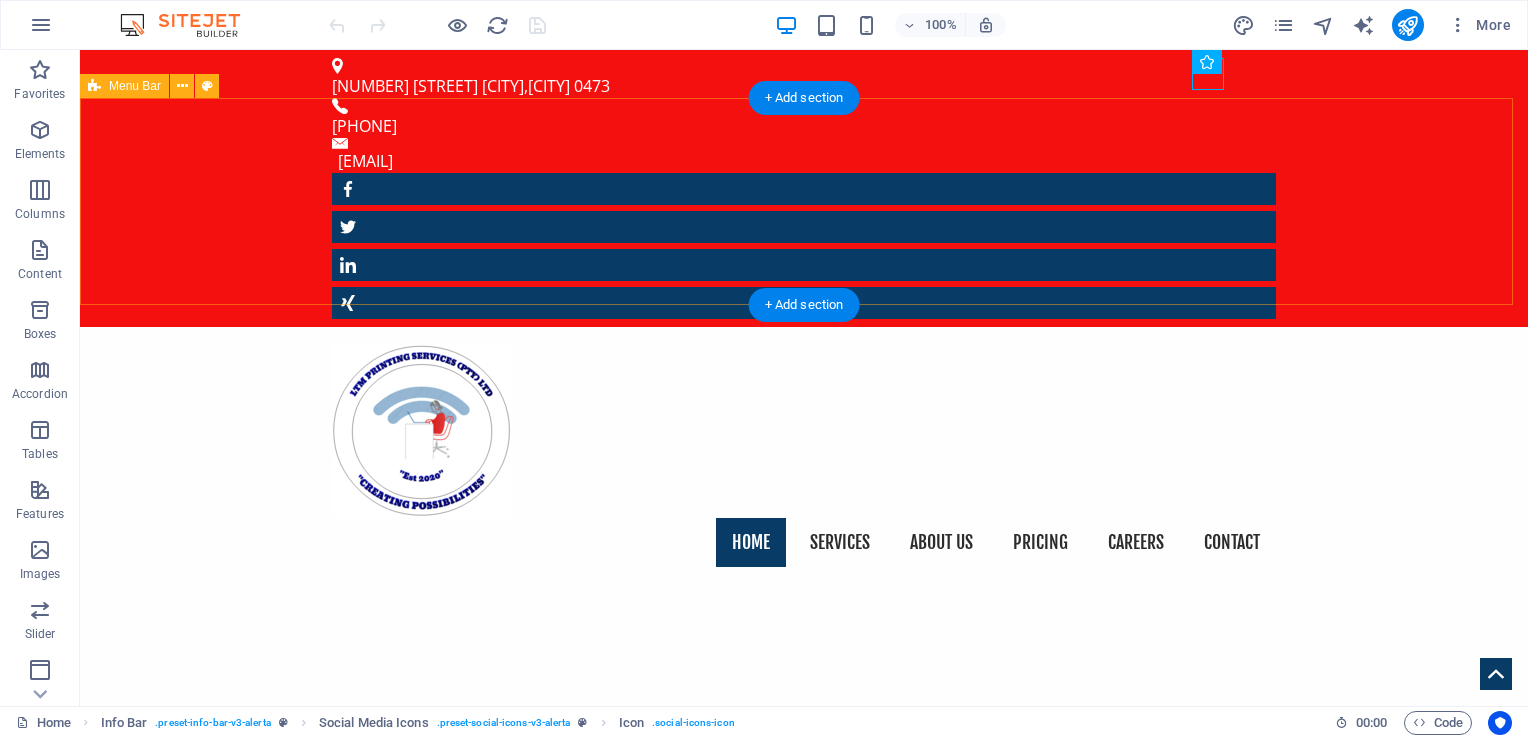 click on "Home Services About us Pricing Careers Contact" at bounding box center (804, 455) 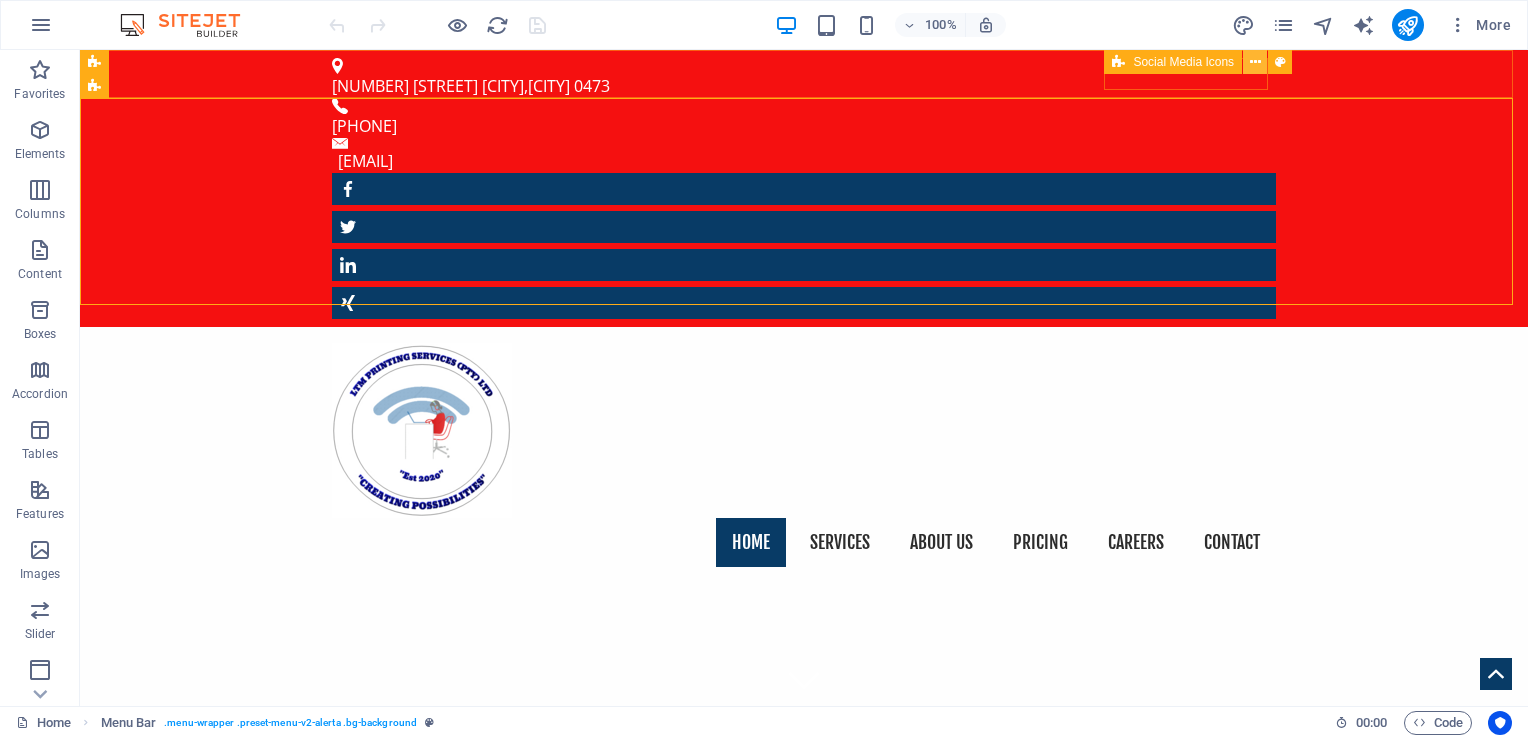 click at bounding box center [1255, 62] 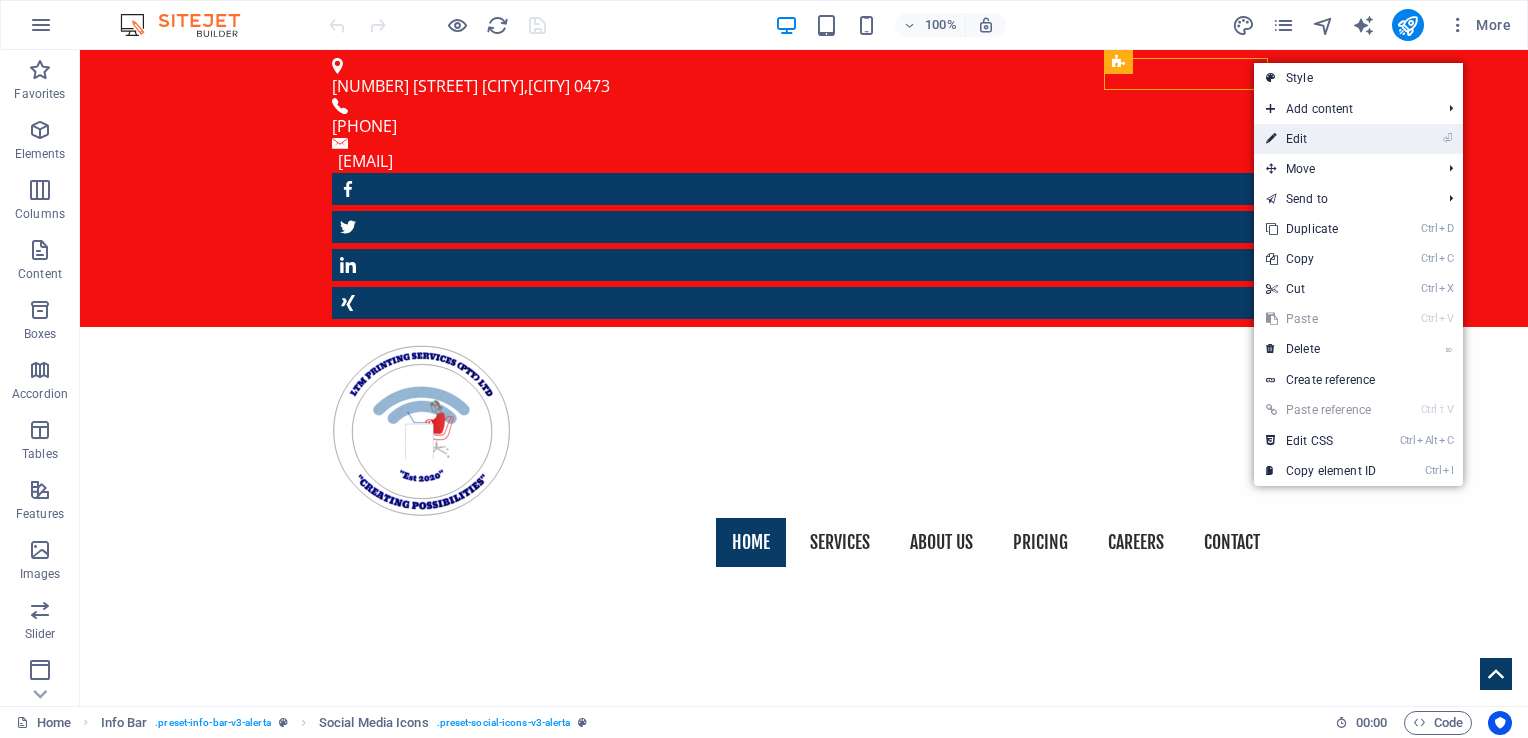 click on "⏎  Edit" at bounding box center [1321, 139] 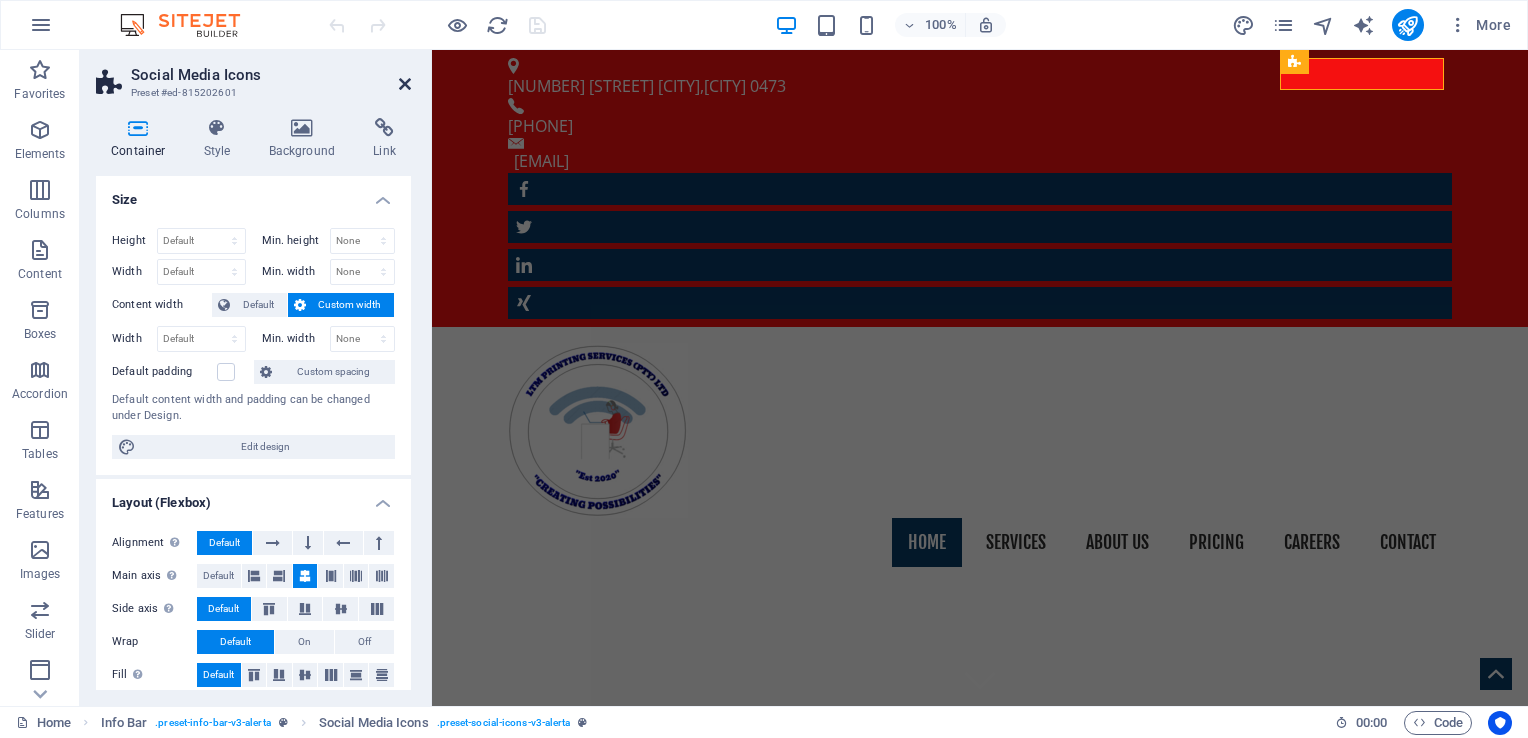 click at bounding box center [405, 84] 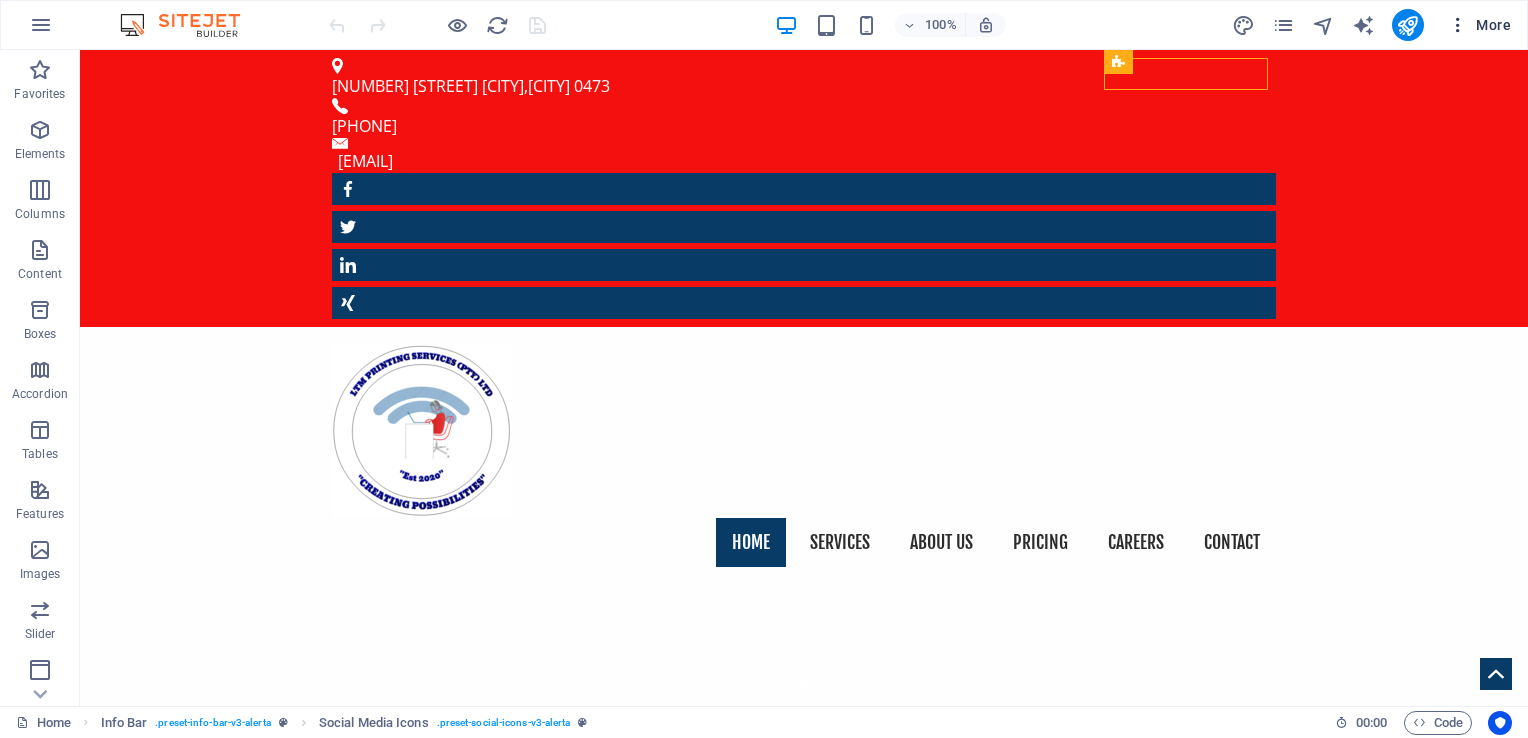 click at bounding box center (1458, 25) 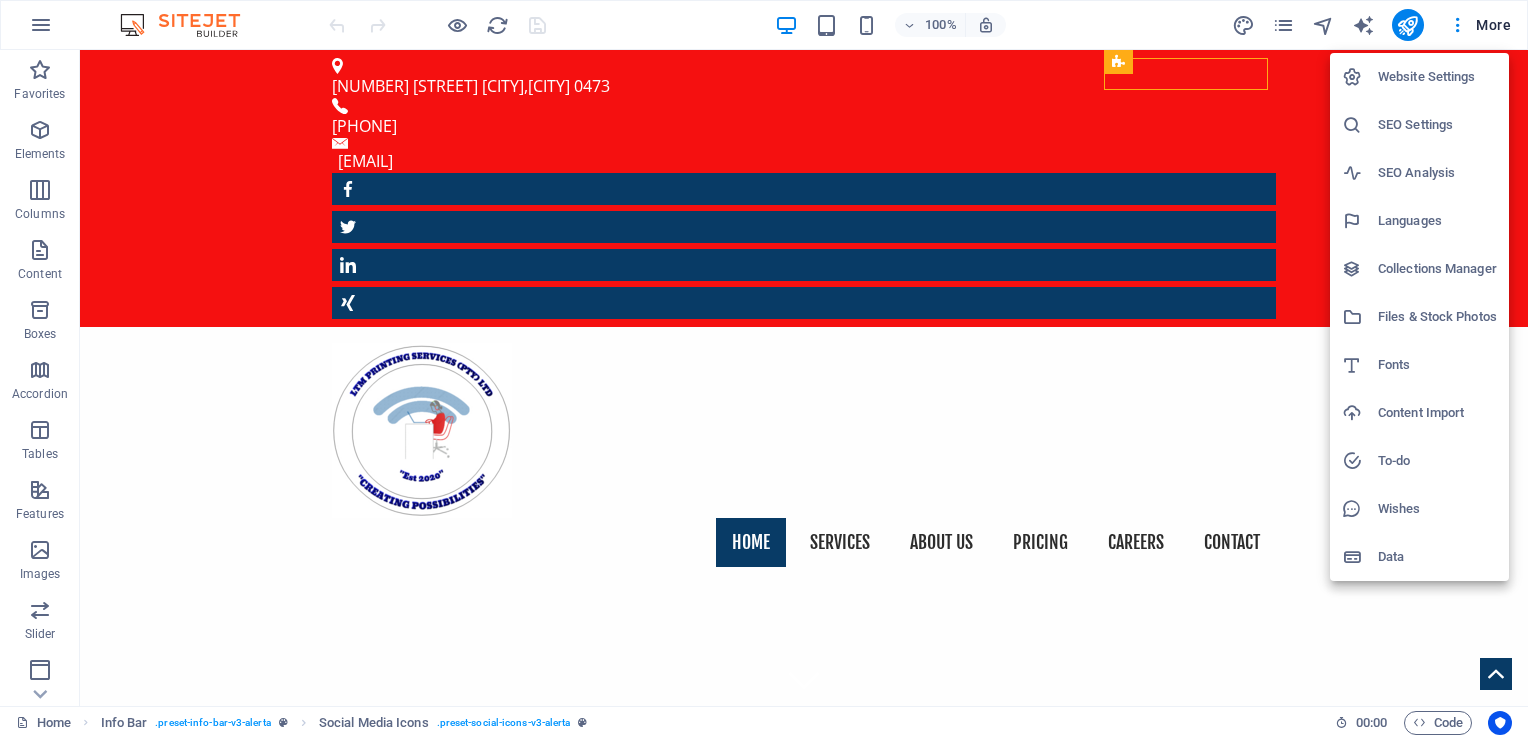 click on "SEO Settings" at bounding box center [1437, 125] 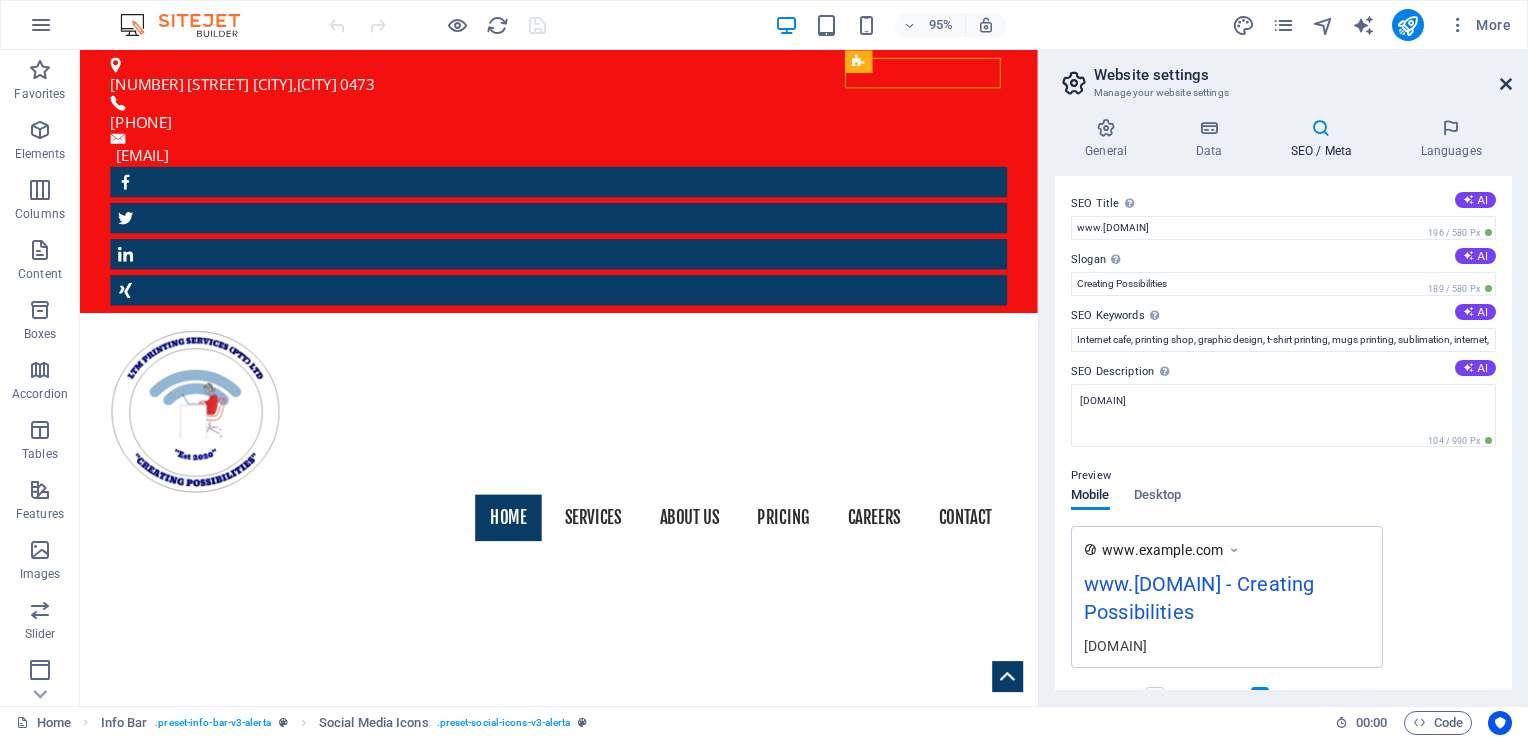 click at bounding box center (1506, 84) 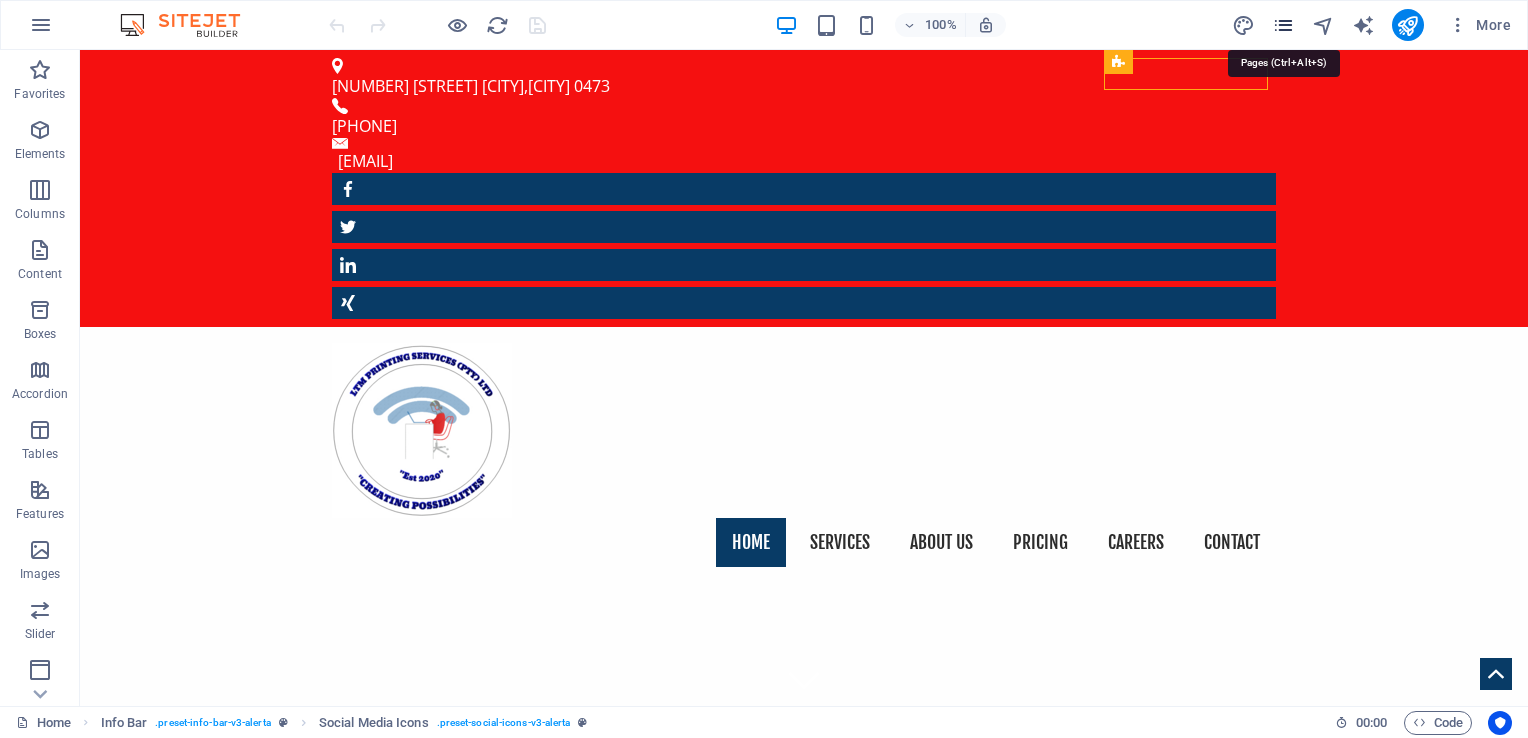 click at bounding box center [1283, 25] 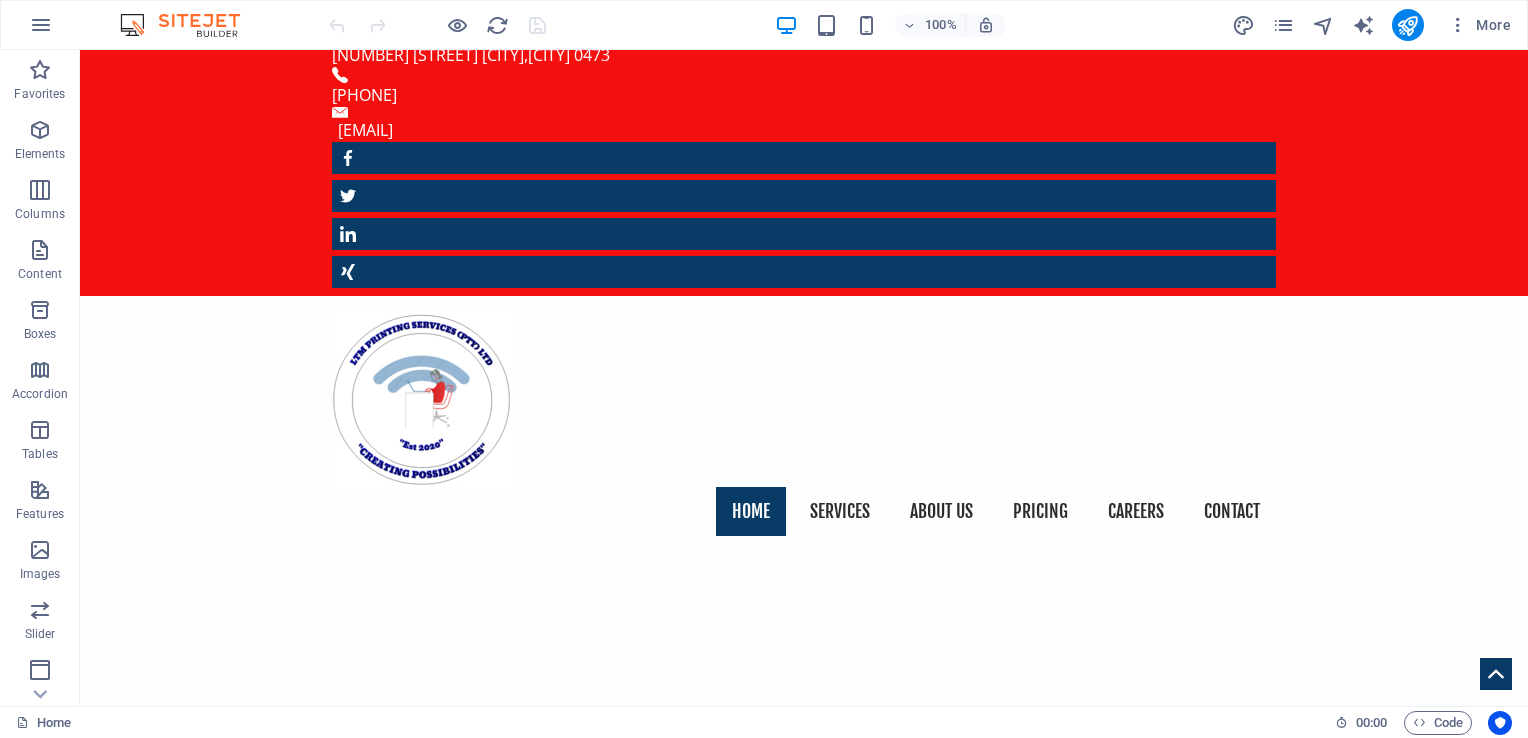 scroll, scrollTop: 0, scrollLeft: 0, axis: both 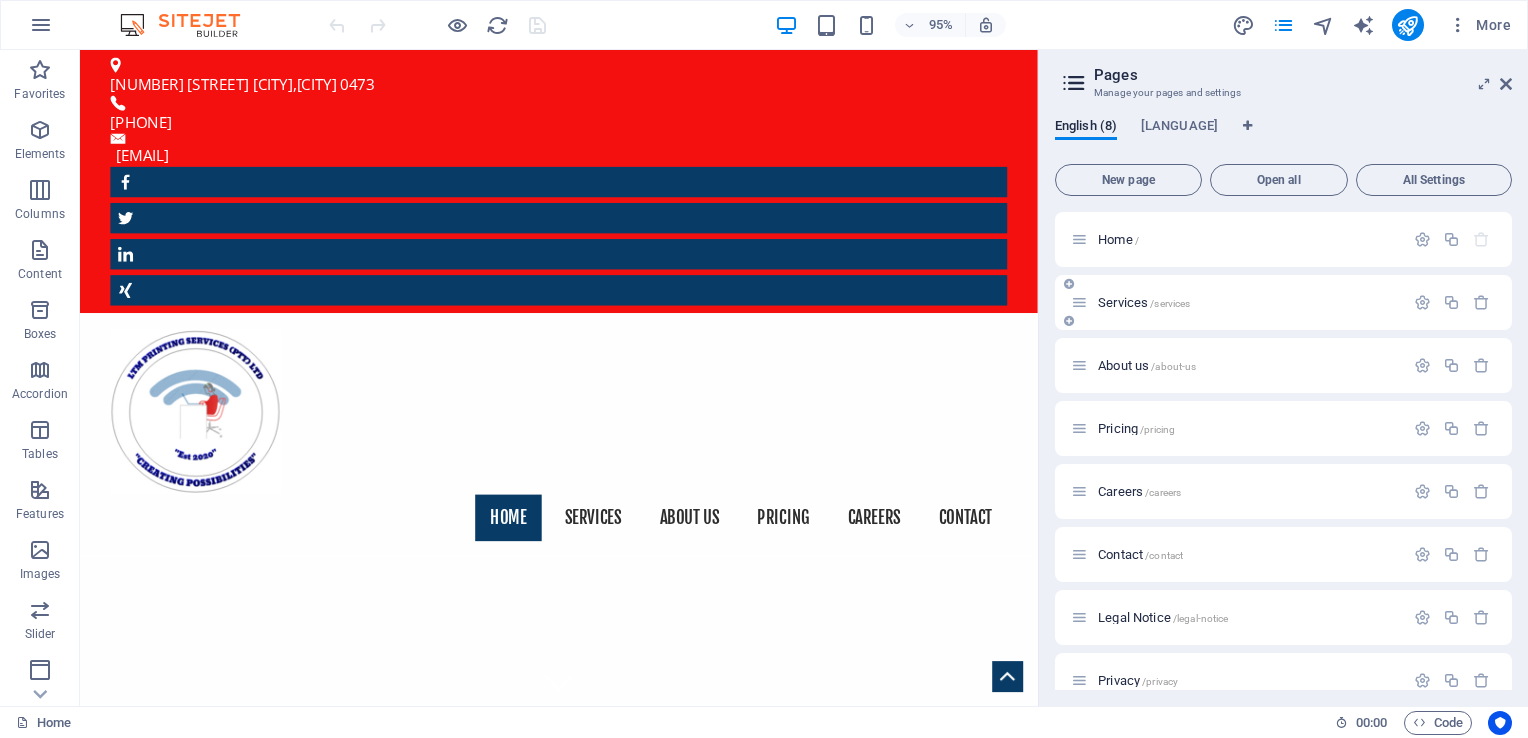 click on "/services" at bounding box center [1170, 303] 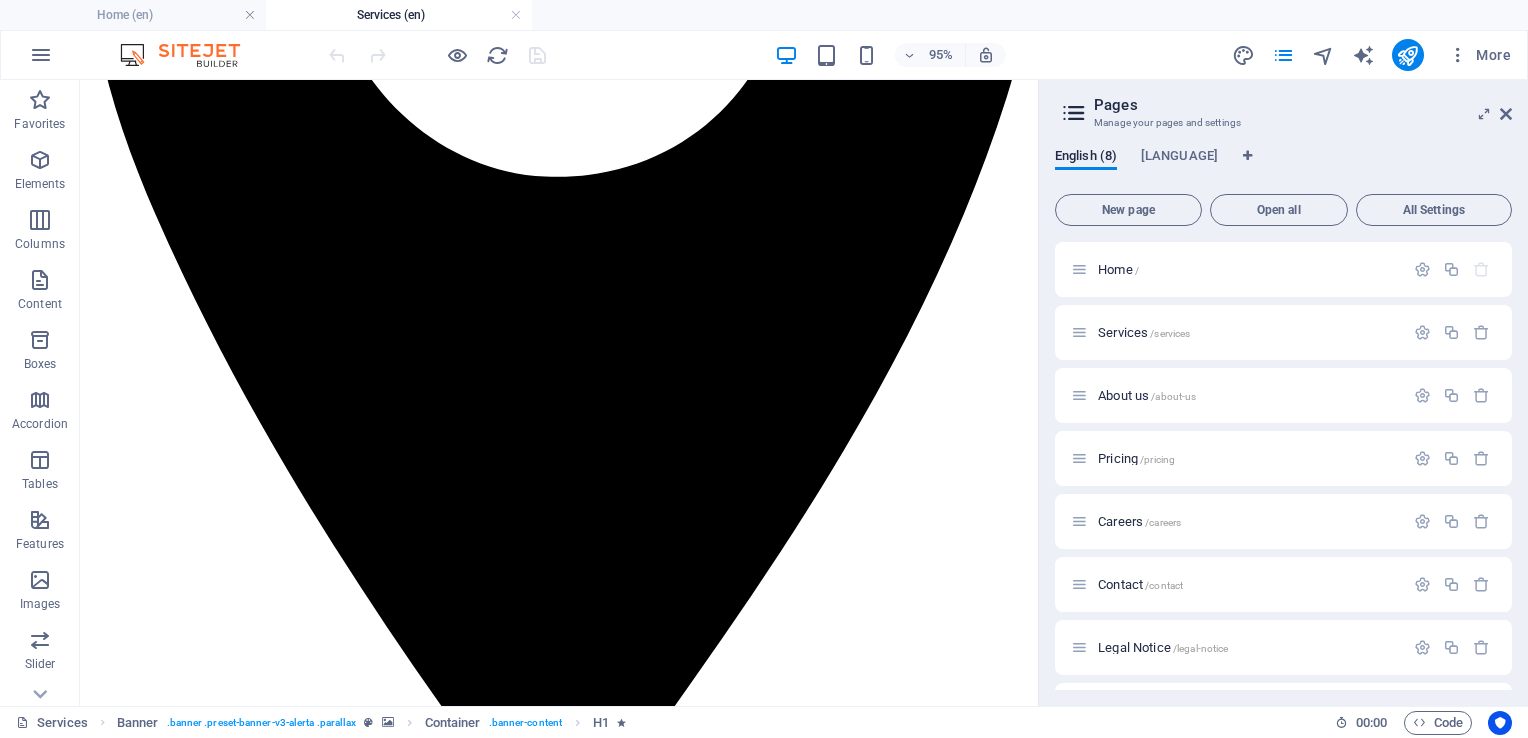 scroll, scrollTop: 719, scrollLeft: 0, axis: vertical 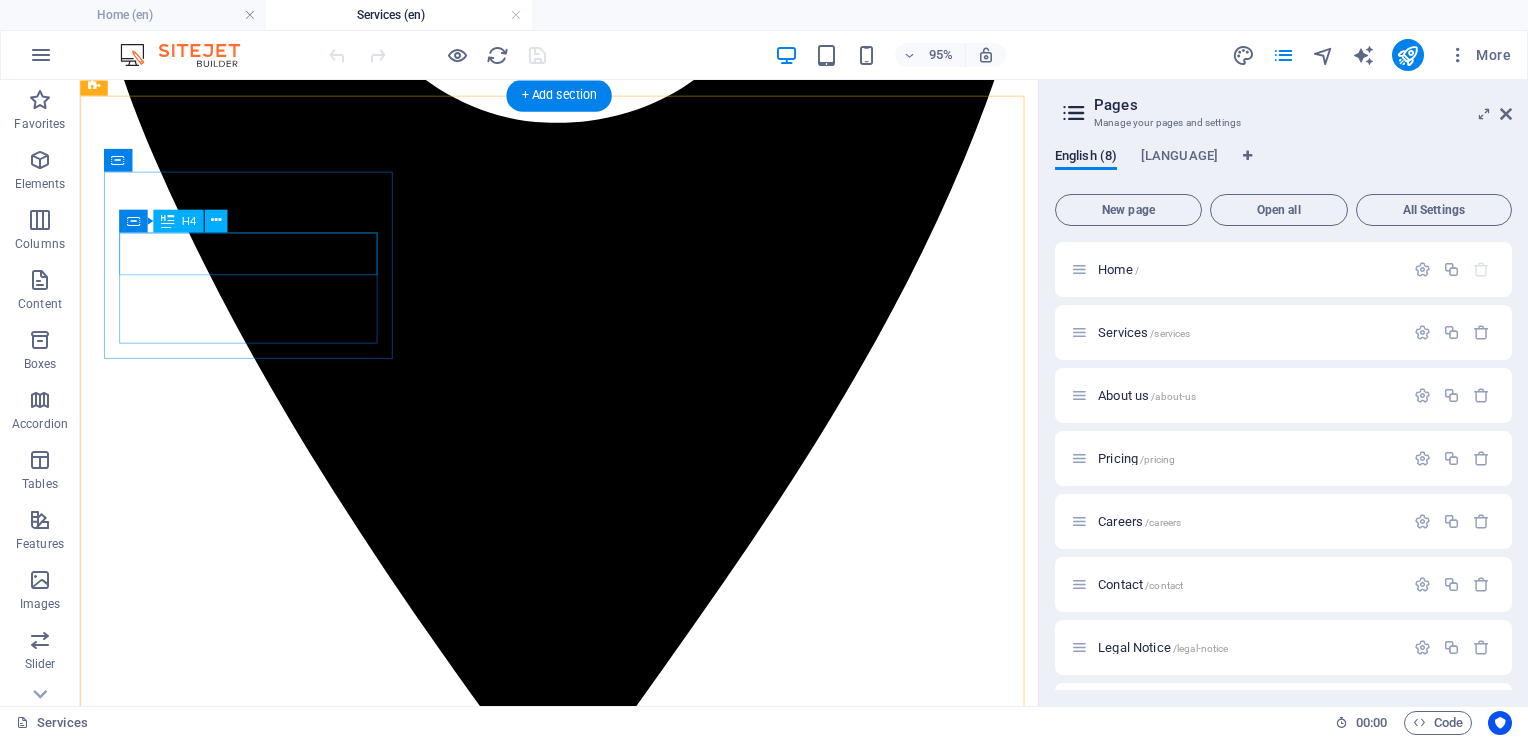 click on "Family investigation" at bounding box center (584, 10317) 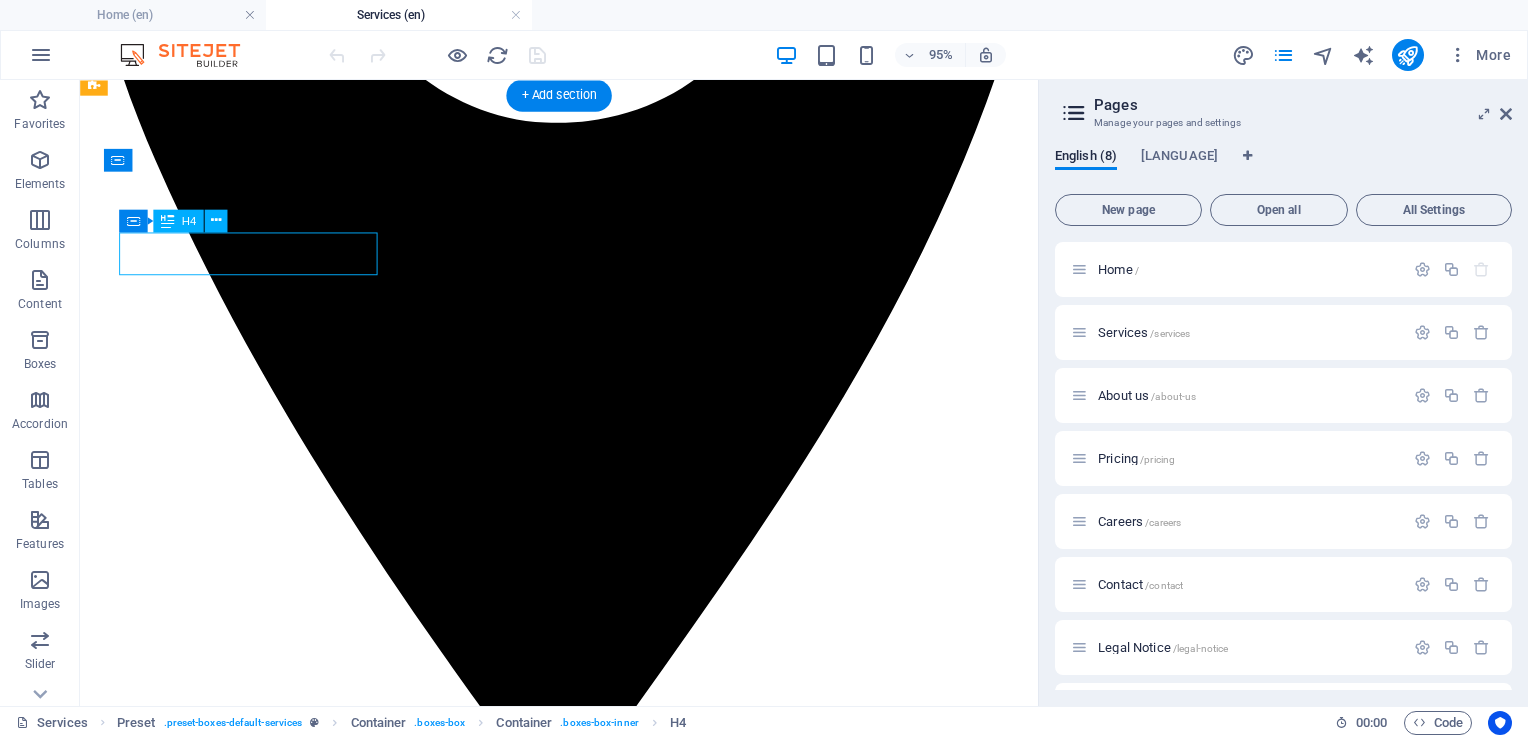 click on "Family investigation" at bounding box center (584, 10317) 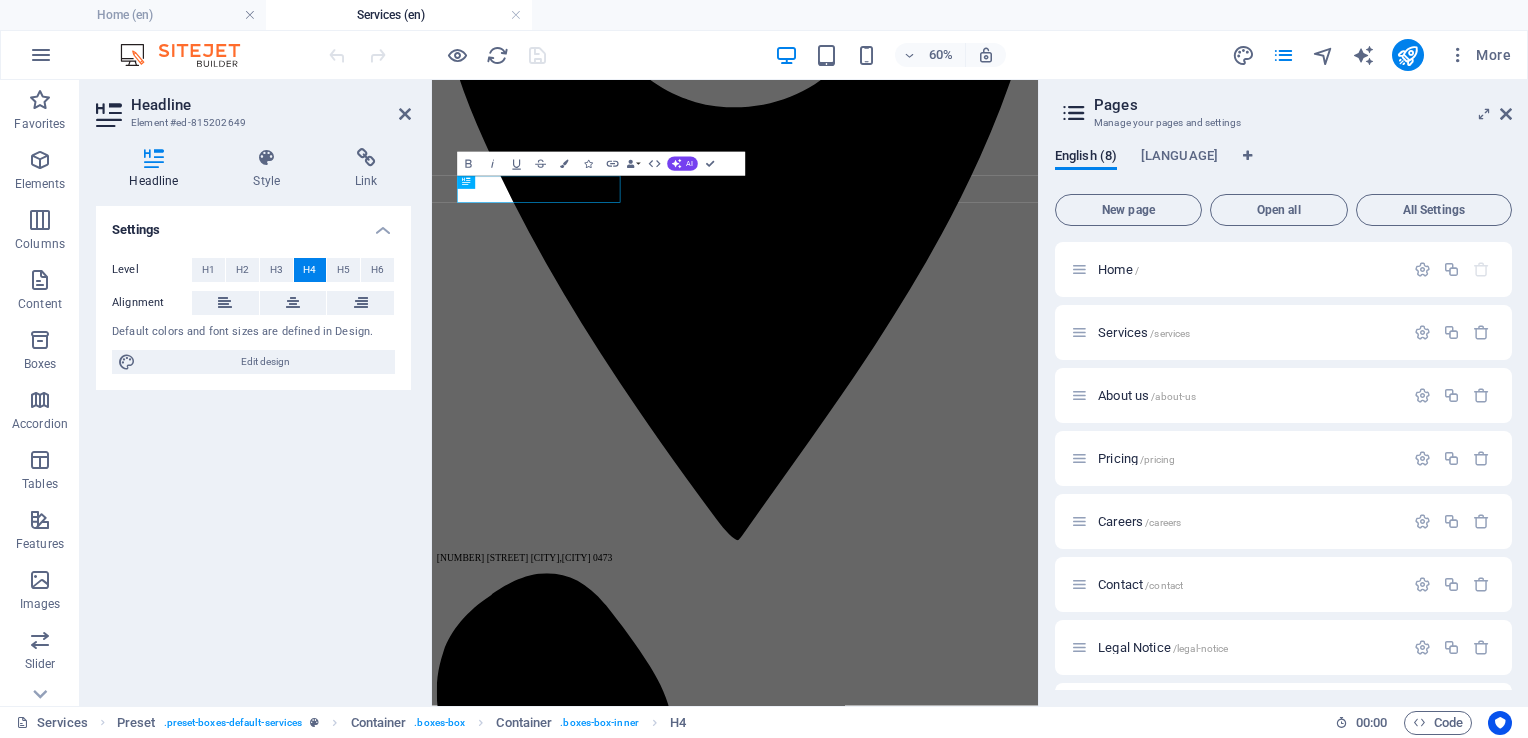 click on "Level H1 H2 H3 H4 H5 H6 Alignment Default colors and font sizes are defined in Design. Edit design" at bounding box center [253, 316] 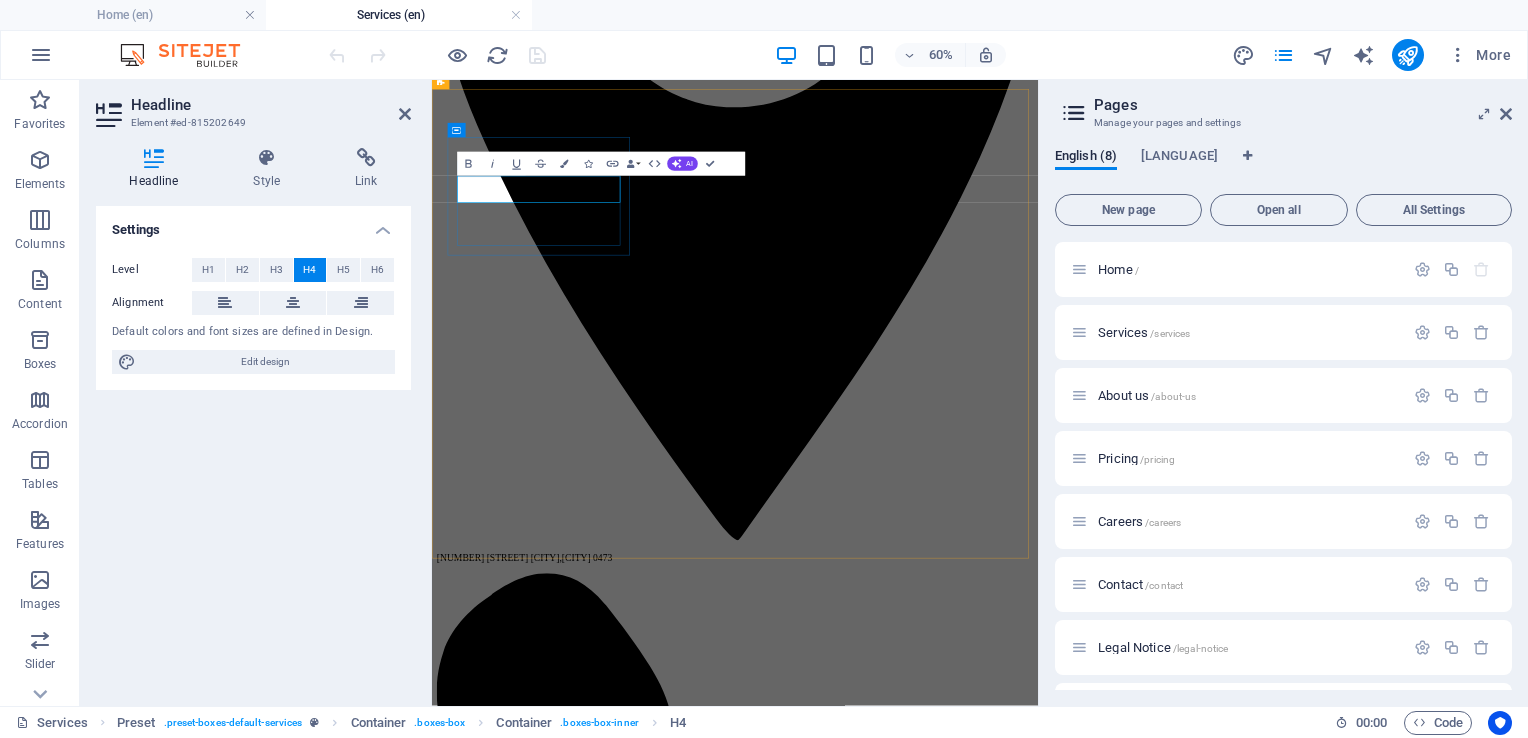 click on "Family investigation" at bounding box center (937, 10433) 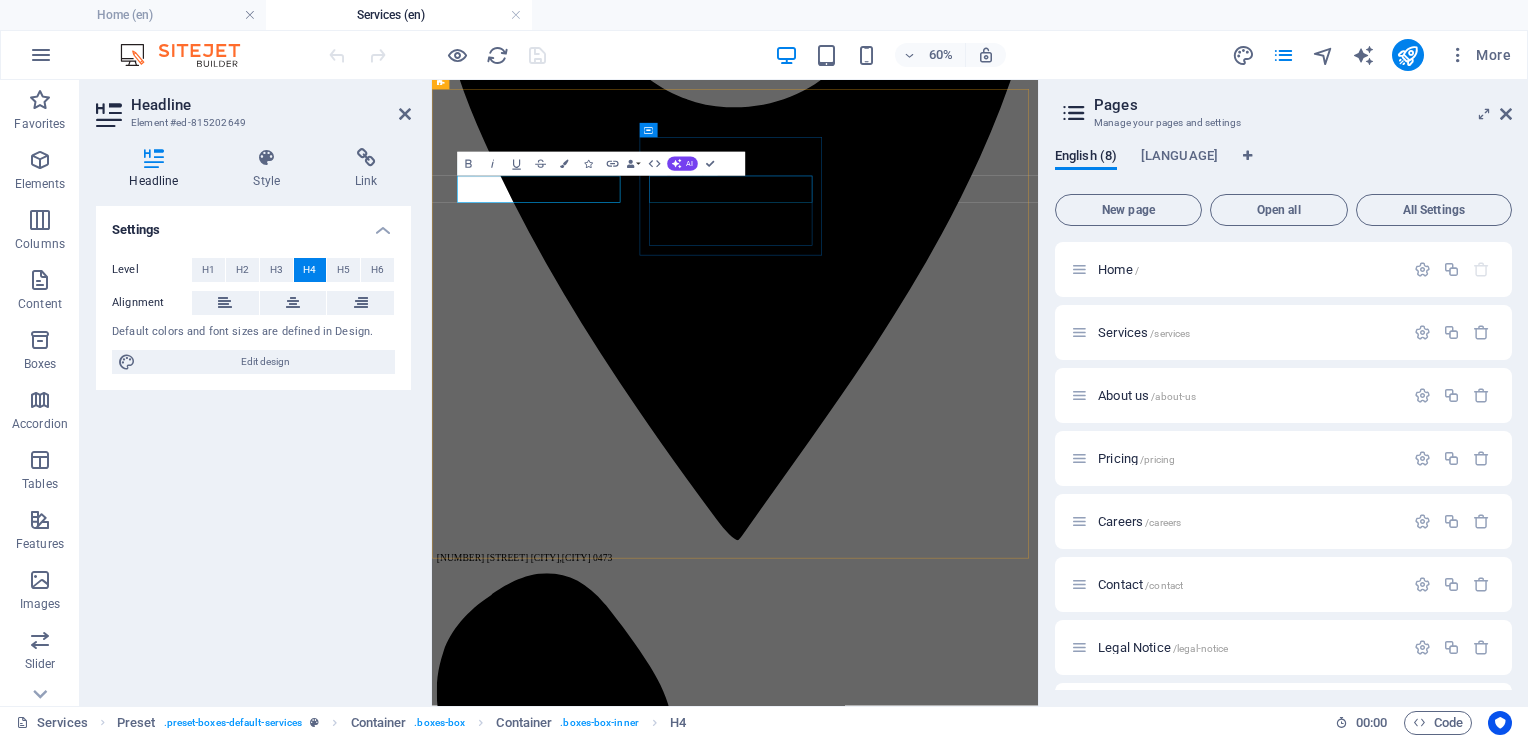 click on "Surveillance" at bounding box center (937, 11595) 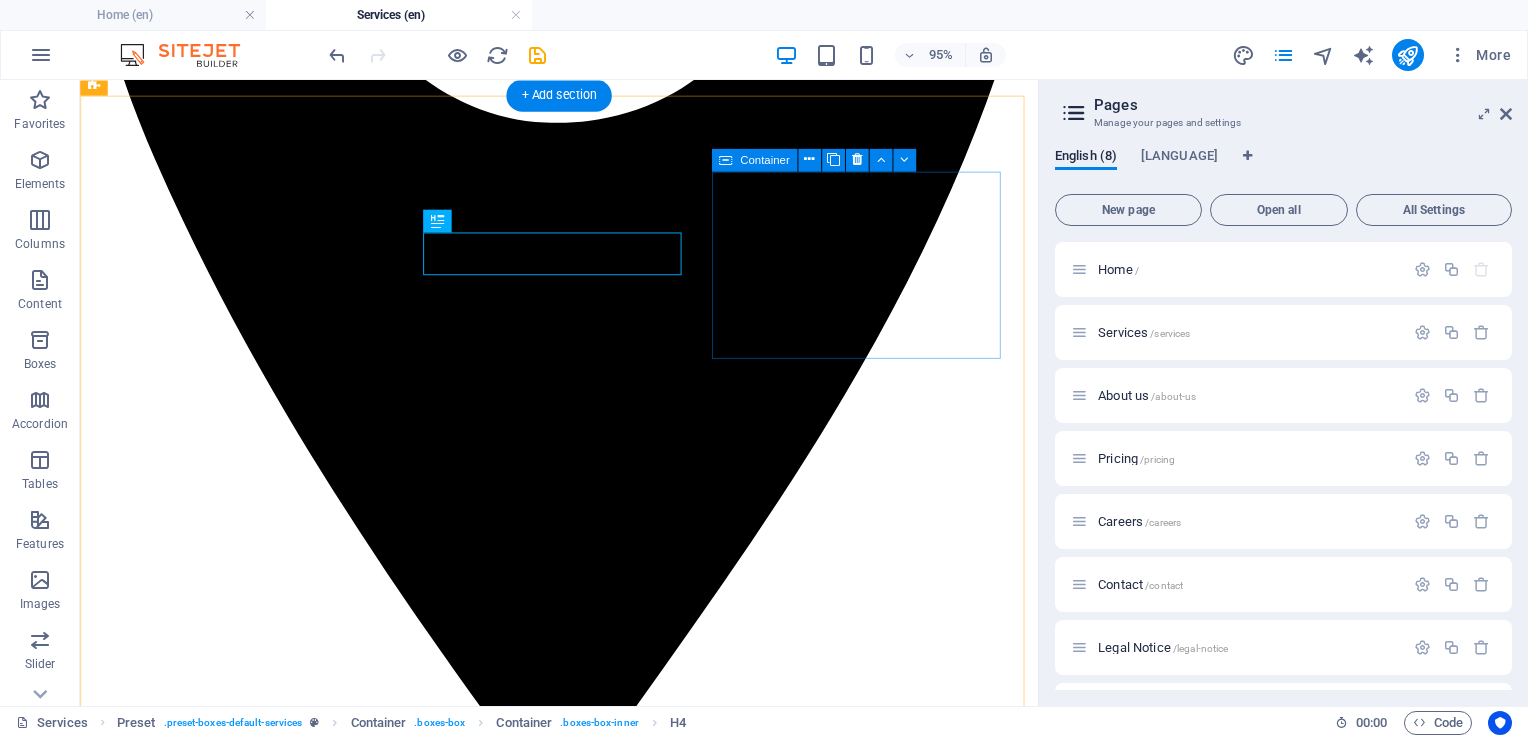 click on "Corporate Investigation Lorem ipsum dolor sit amet, consectetur adipisicing elit. Veritatis, dolorem!" at bounding box center (584, 11988) 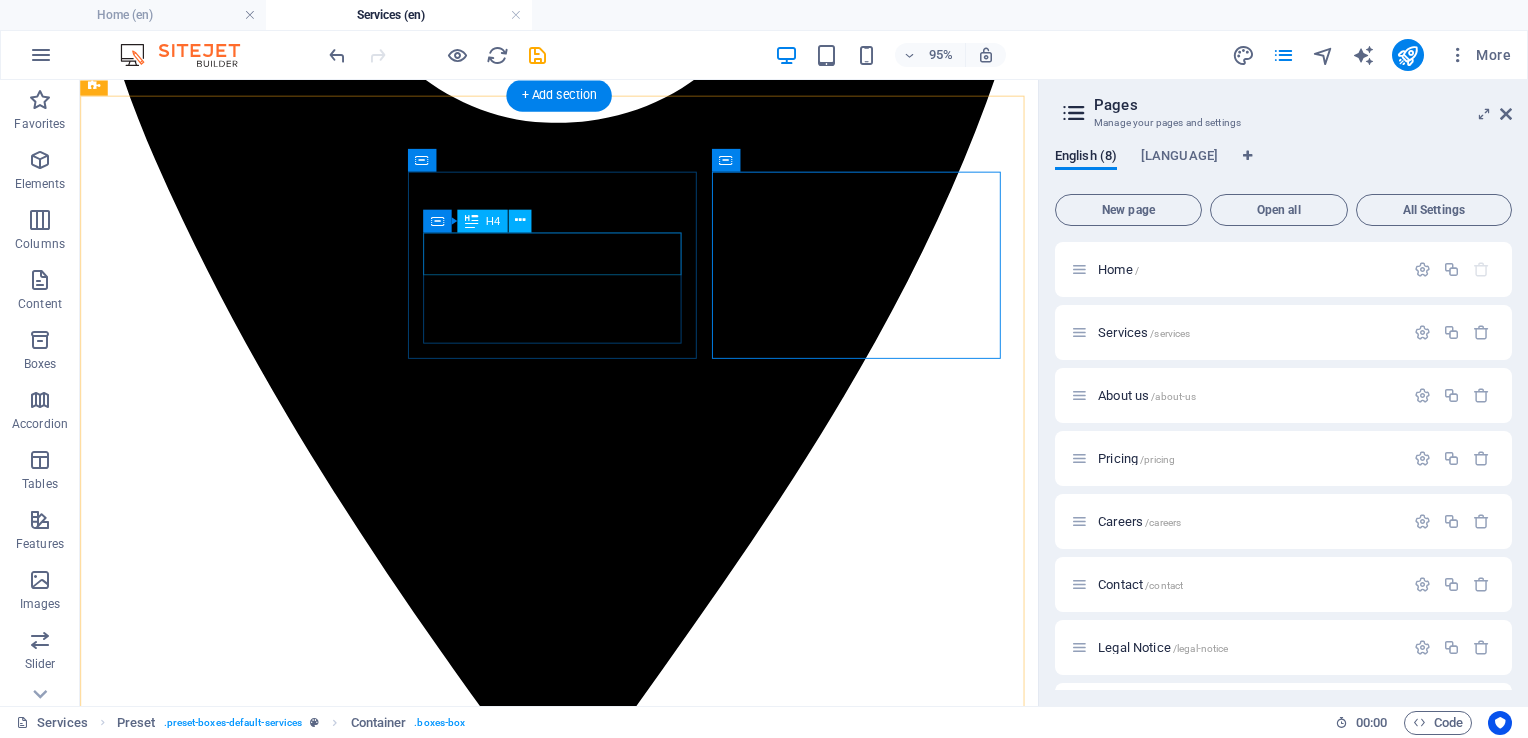 click on "Surveillance" at bounding box center (584, 11304) 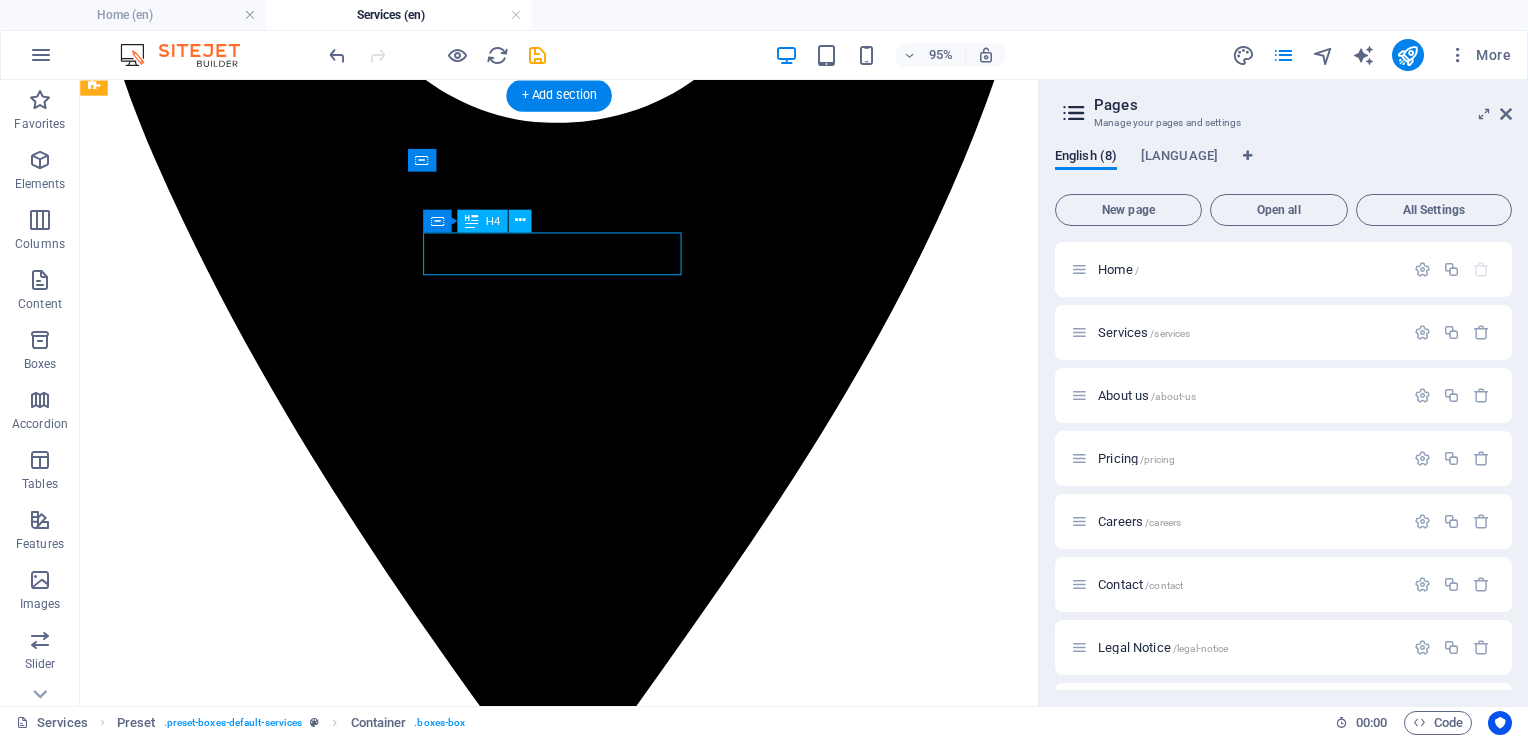click on "Surveillance" at bounding box center (584, 11304) 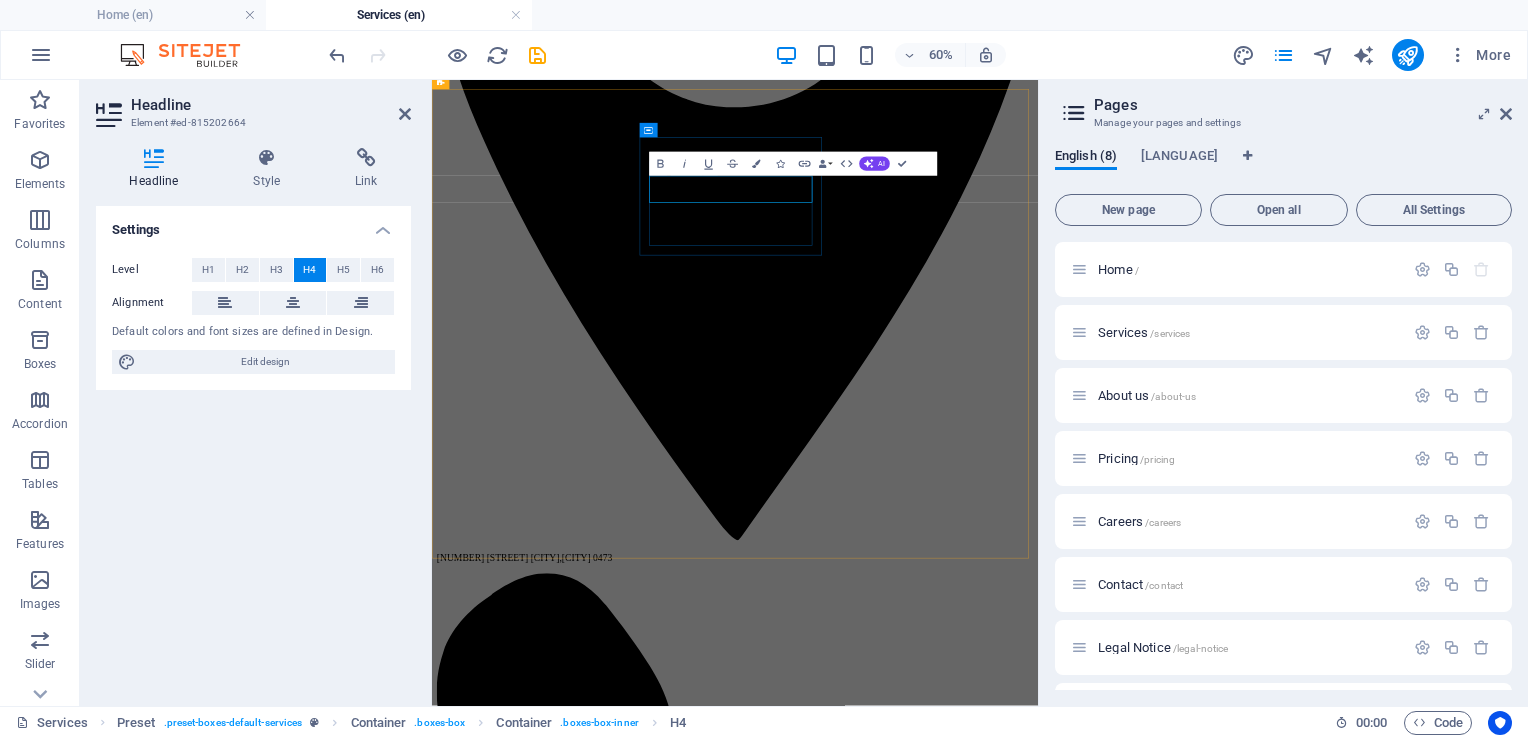 click on "Surveillance" at bounding box center (937, 11423) 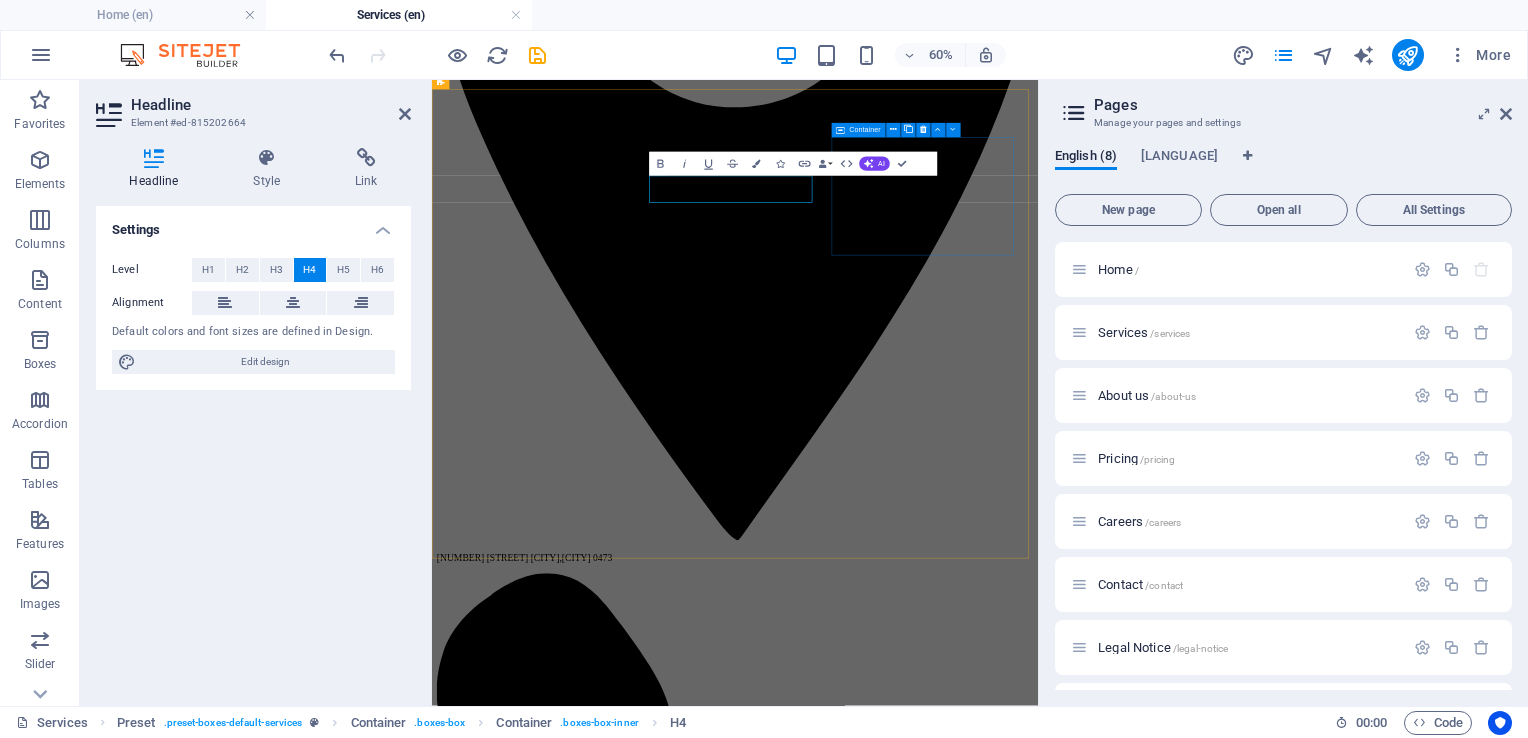click on "Corporate Investigation Lorem ipsum dolor sit amet, consectetur adipisicing elit. Veritatis, dolorem!" at bounding box center [937, 12279] 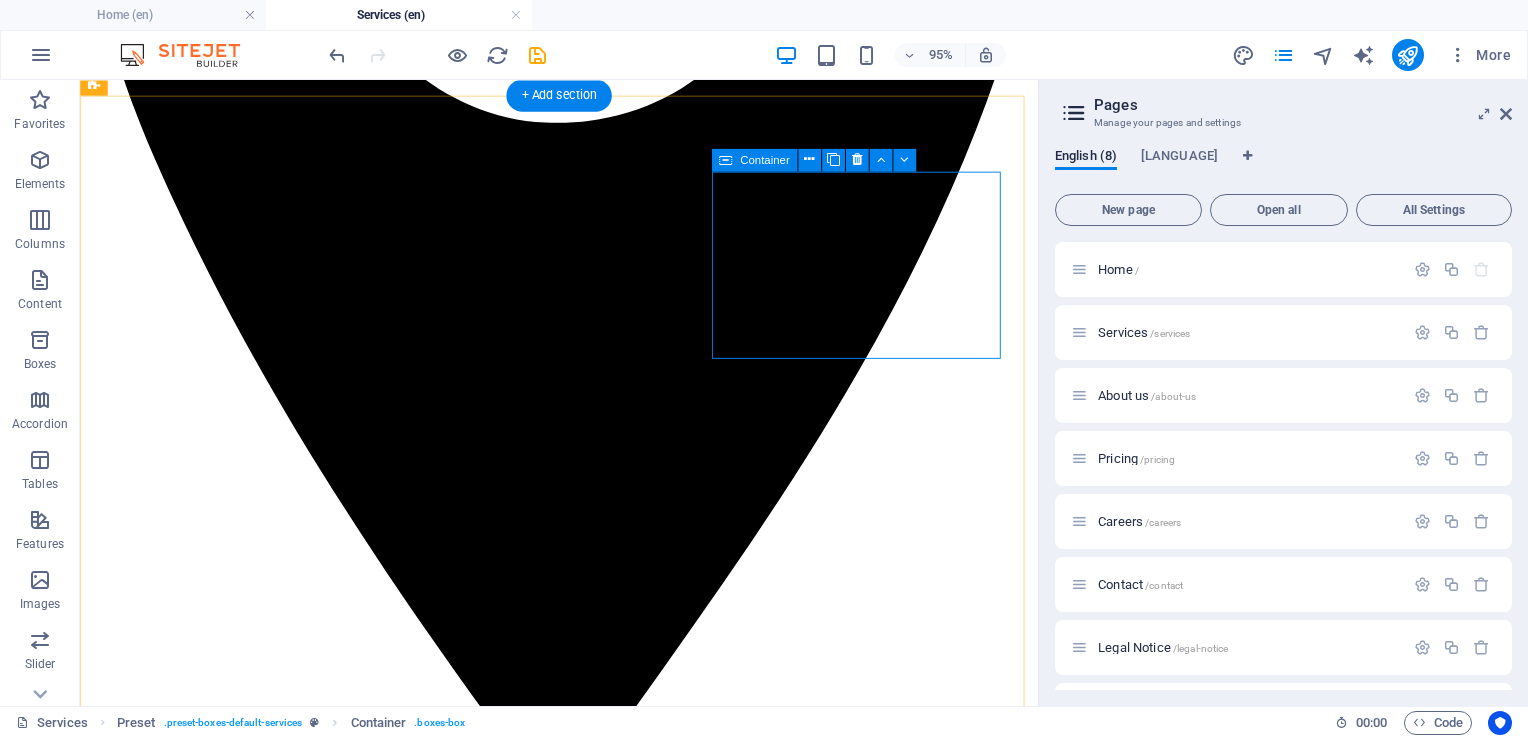 click on "Corporate Investigation Lorem ipsum dolor sit amet, consectetur adipisicing elit. Veritatis, dolorem!" at bounding box center [584, 11988] 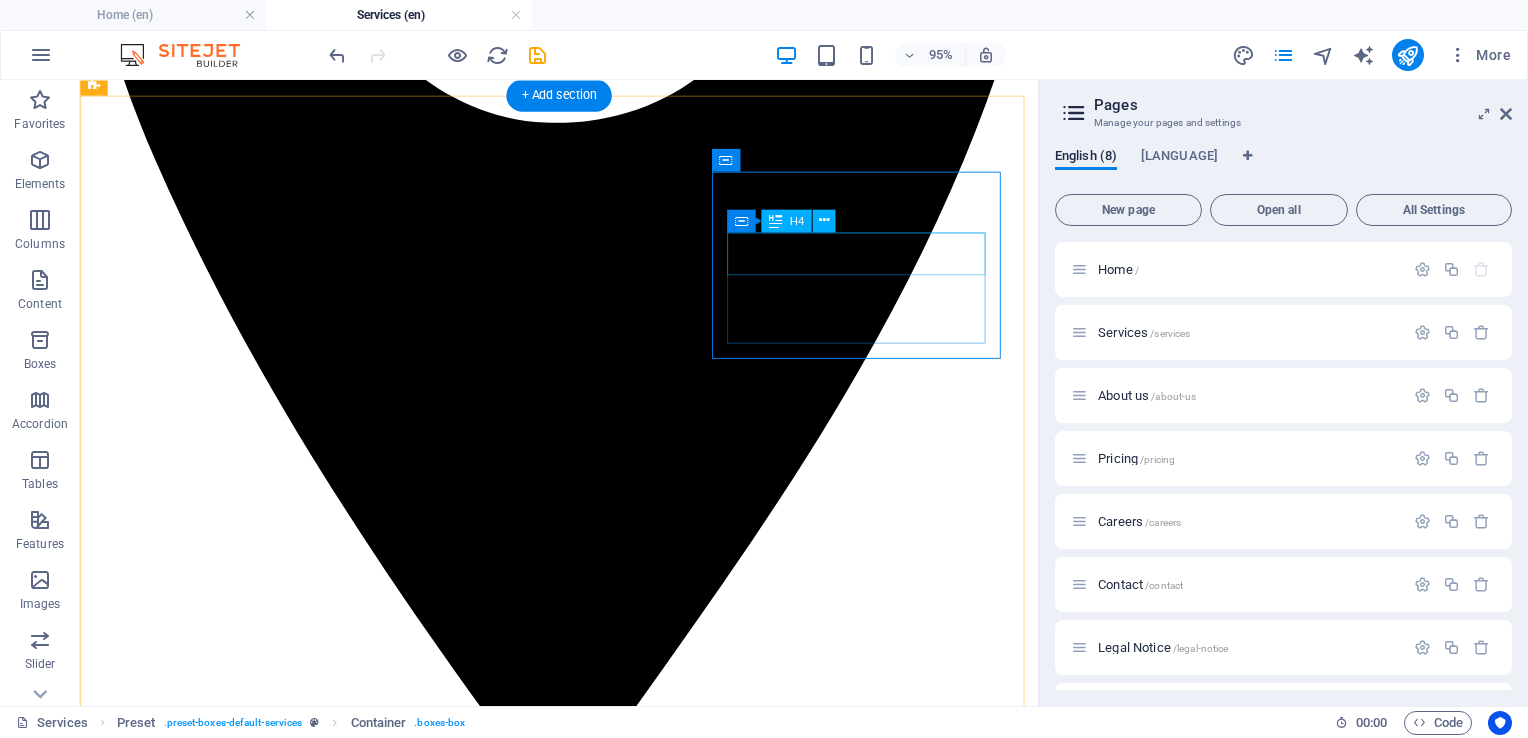 click on "Corporate Investigation" at bounding box center [584, 12559] 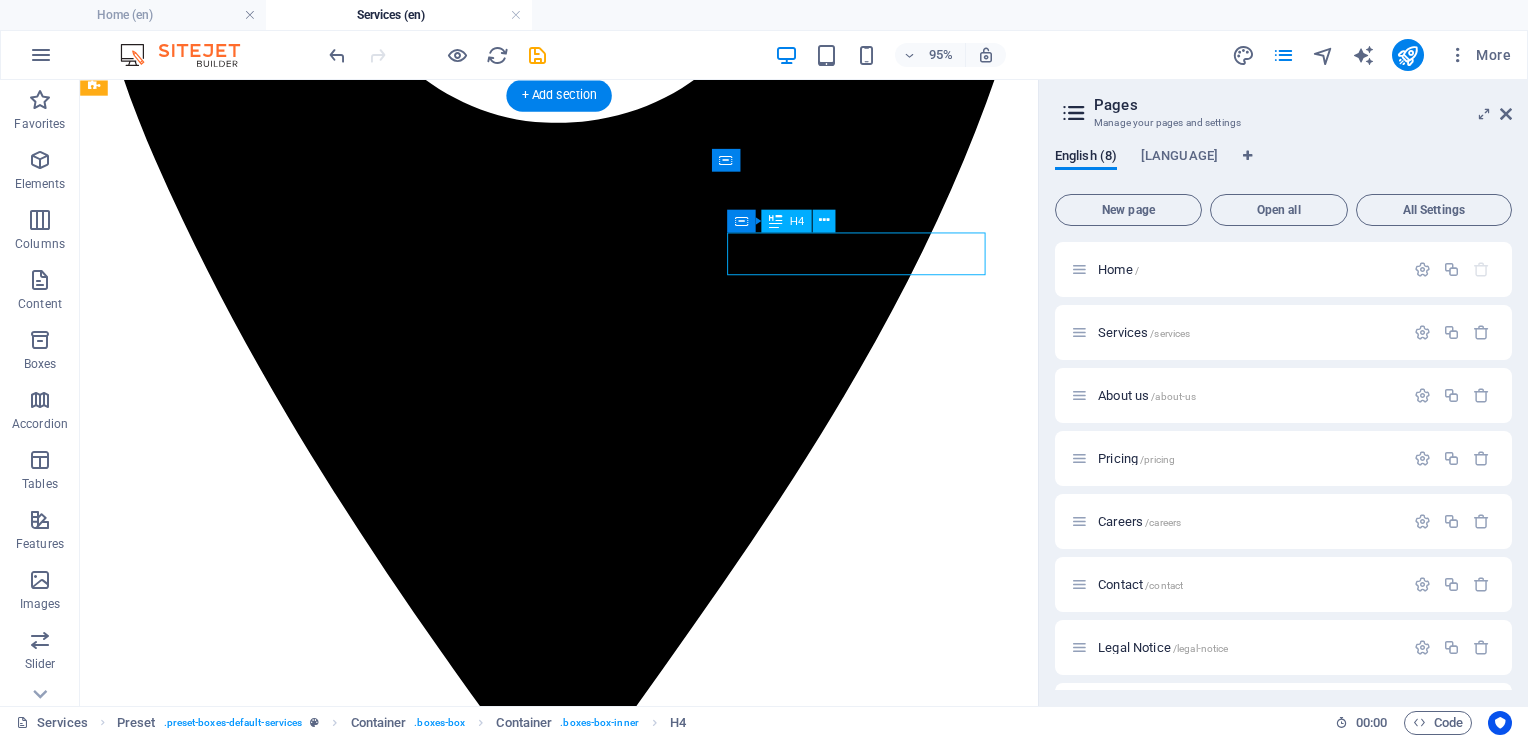 click on "Corporate Investigation" at bounding box center (584, 12559) 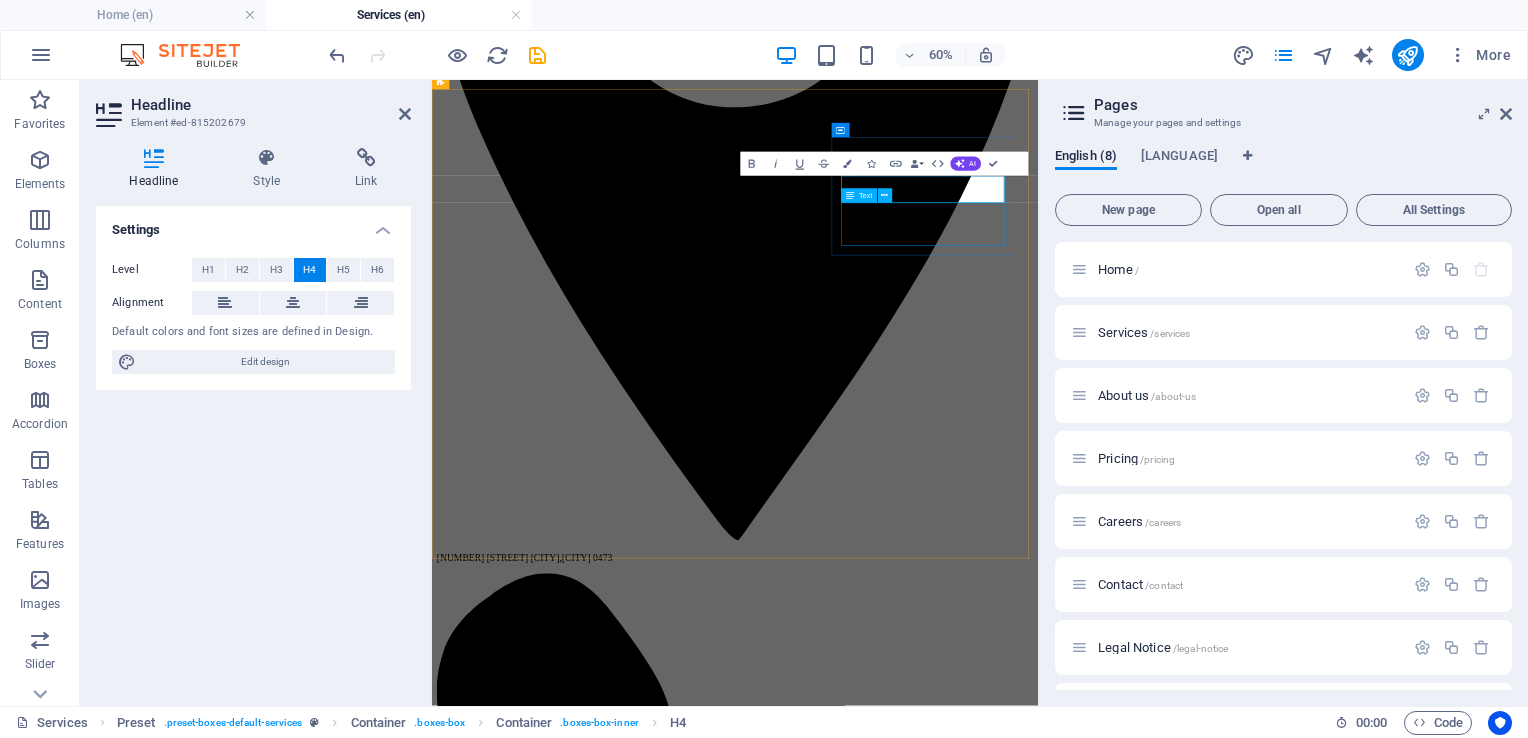 type 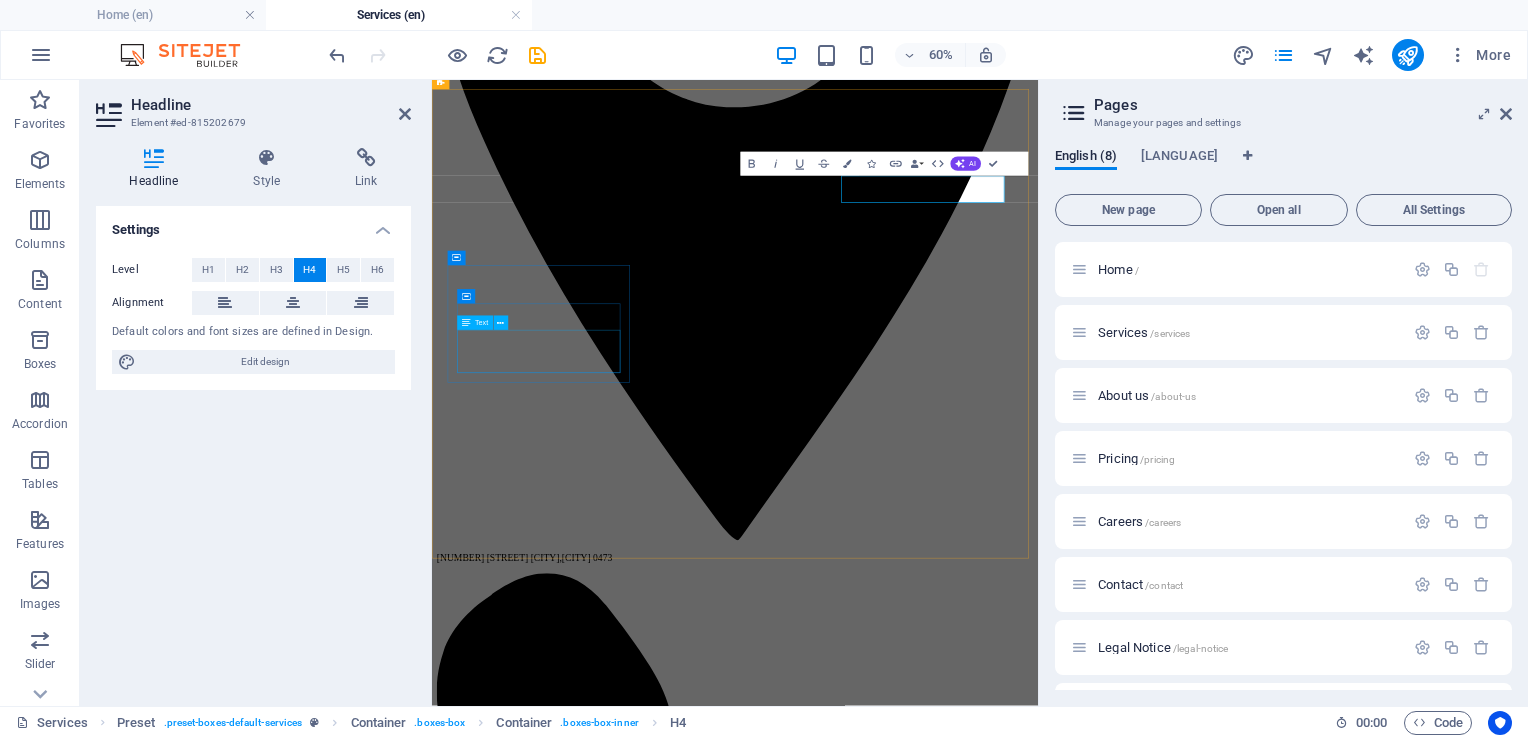 click on "Lorem ipsum dolor sit amet, consectetur adipisicing elit. Veritatis, dolorem!" at bounding box center [937, 13984] 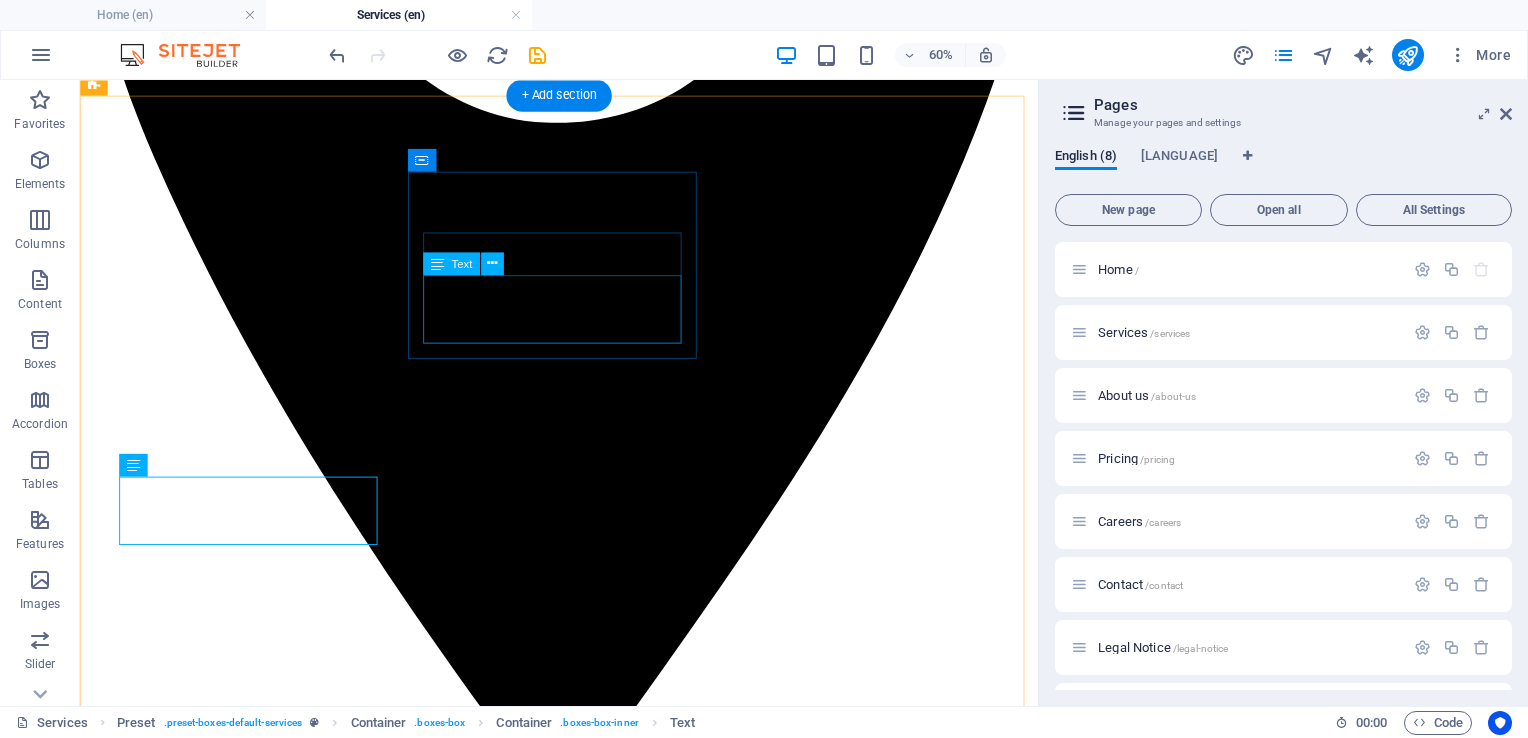click on "Lorem ipsum dolor sit amet, consectetur adipisicing elit. Veritatis, dolorem!" at bounding box center (584, 11344) 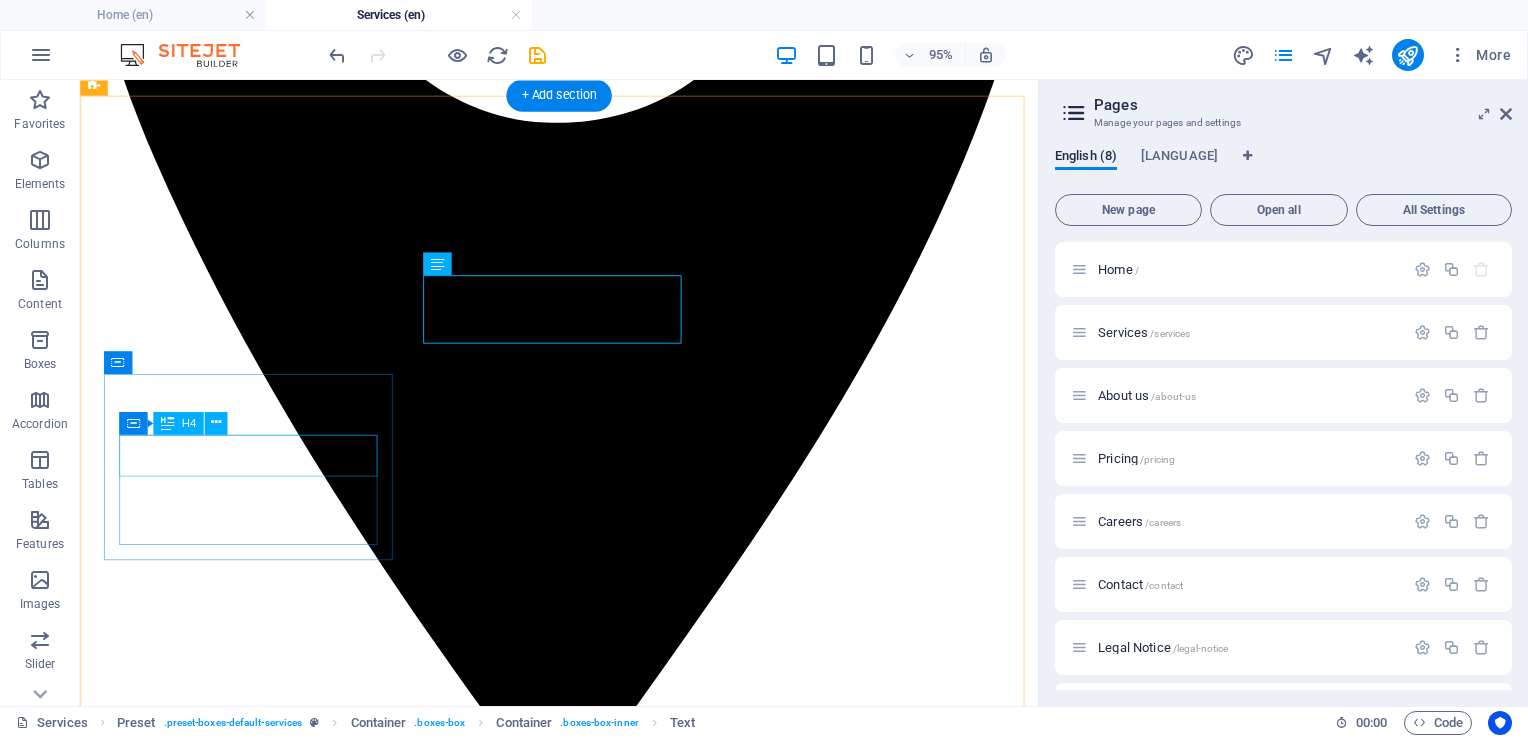 click on "Private Investigation" at bounding box center (584, 13650) 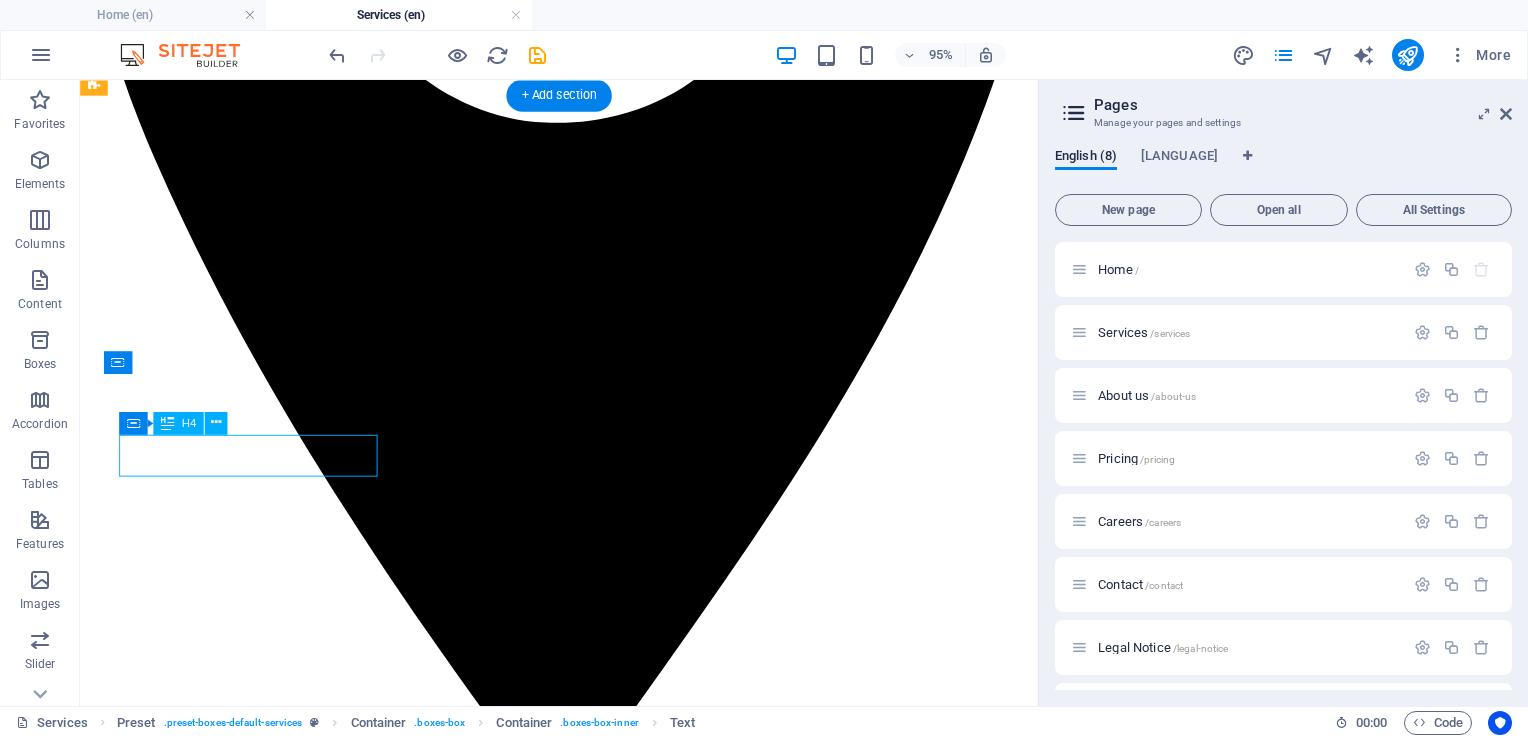 click on "Private Investigation" at bounding box center (584, 13650) 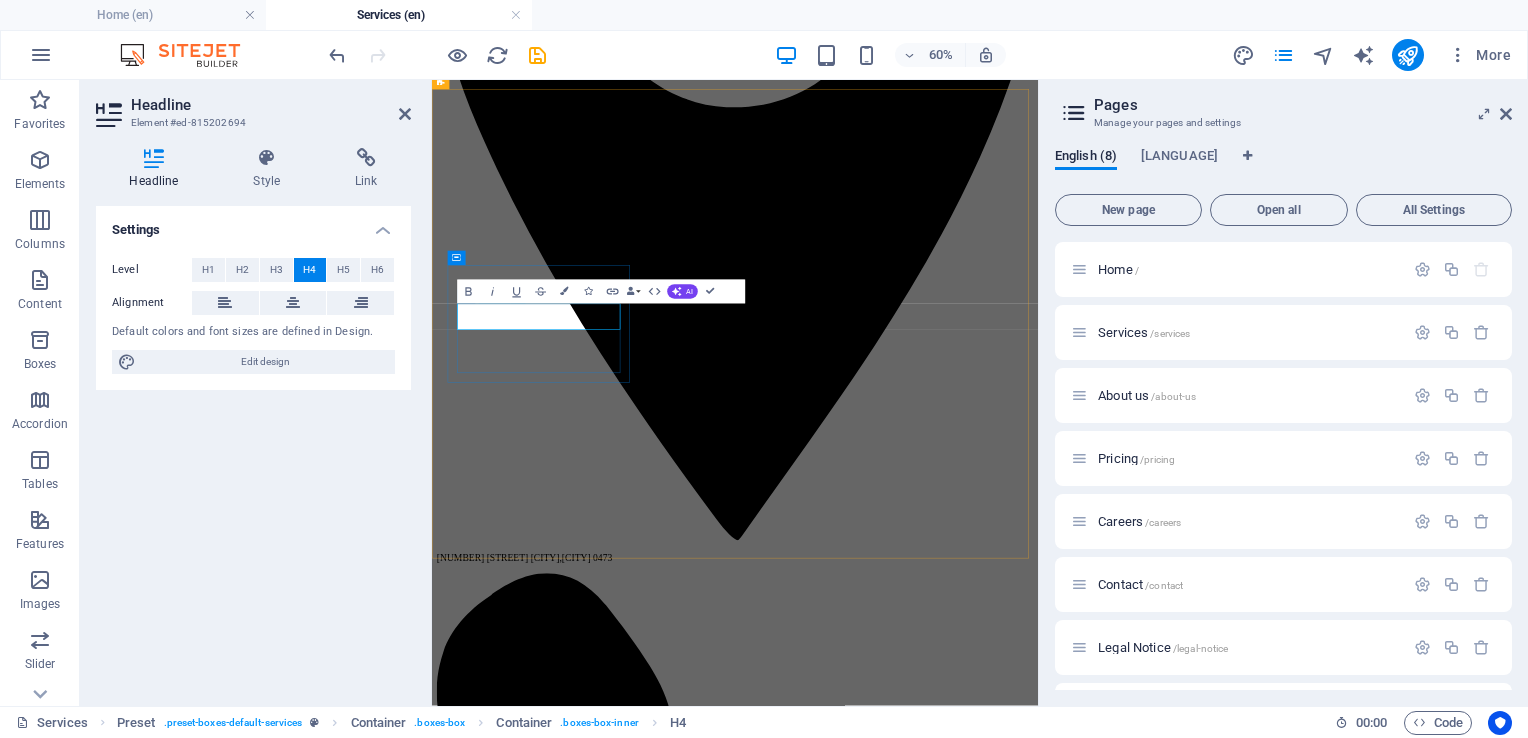 type 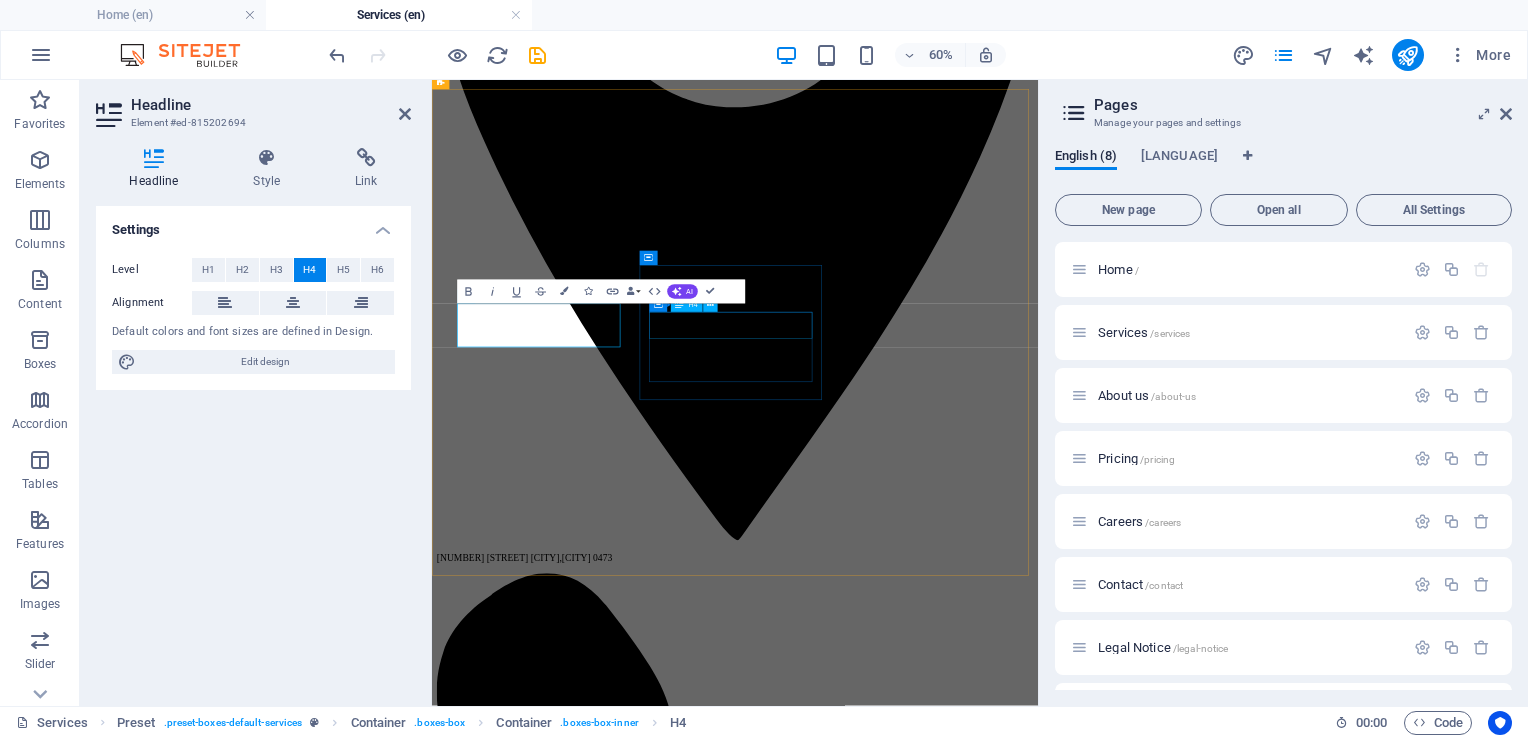 click on "Cyber Solutions" at bounding box center [937, 14894] 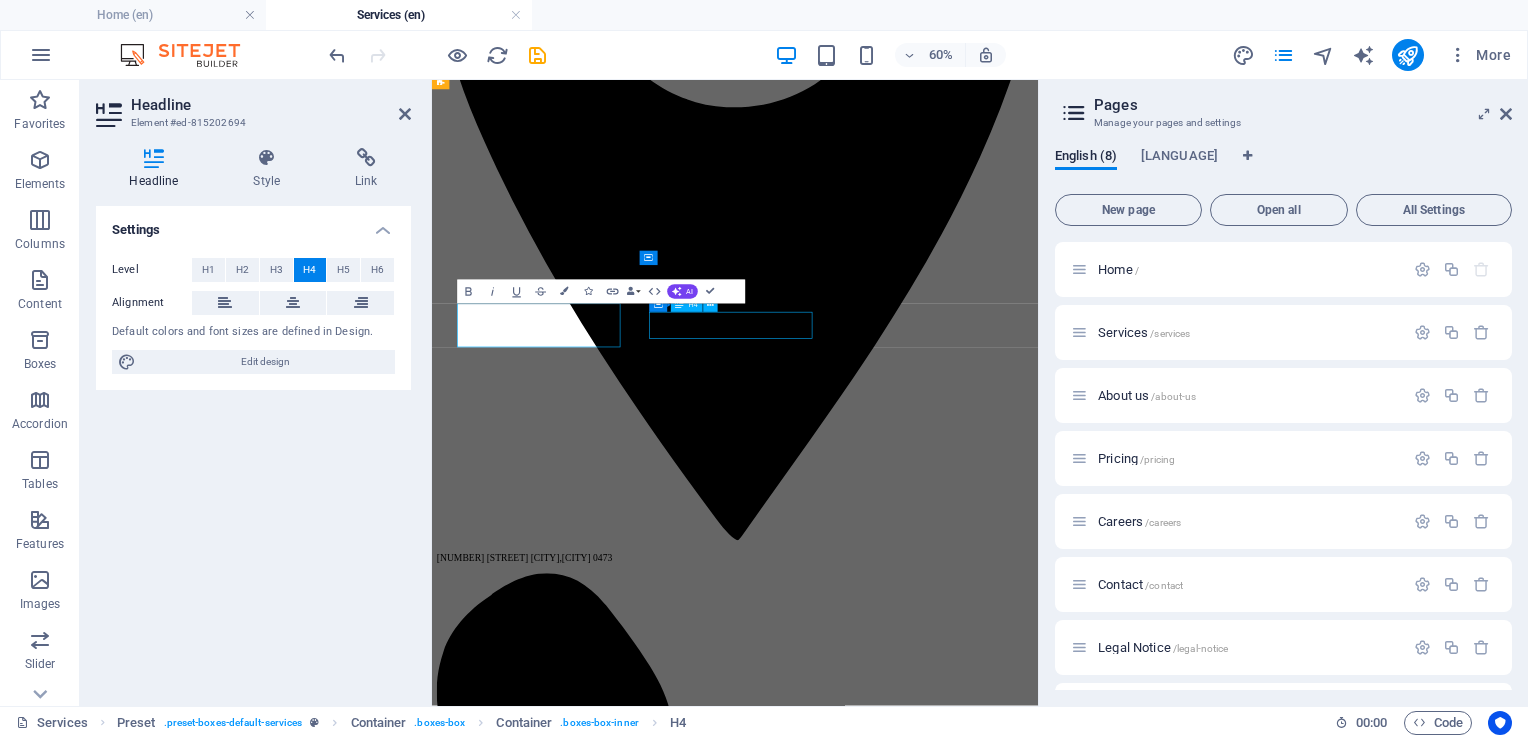 click on "Cyber Solutions" at bounding box center (937, 14894) 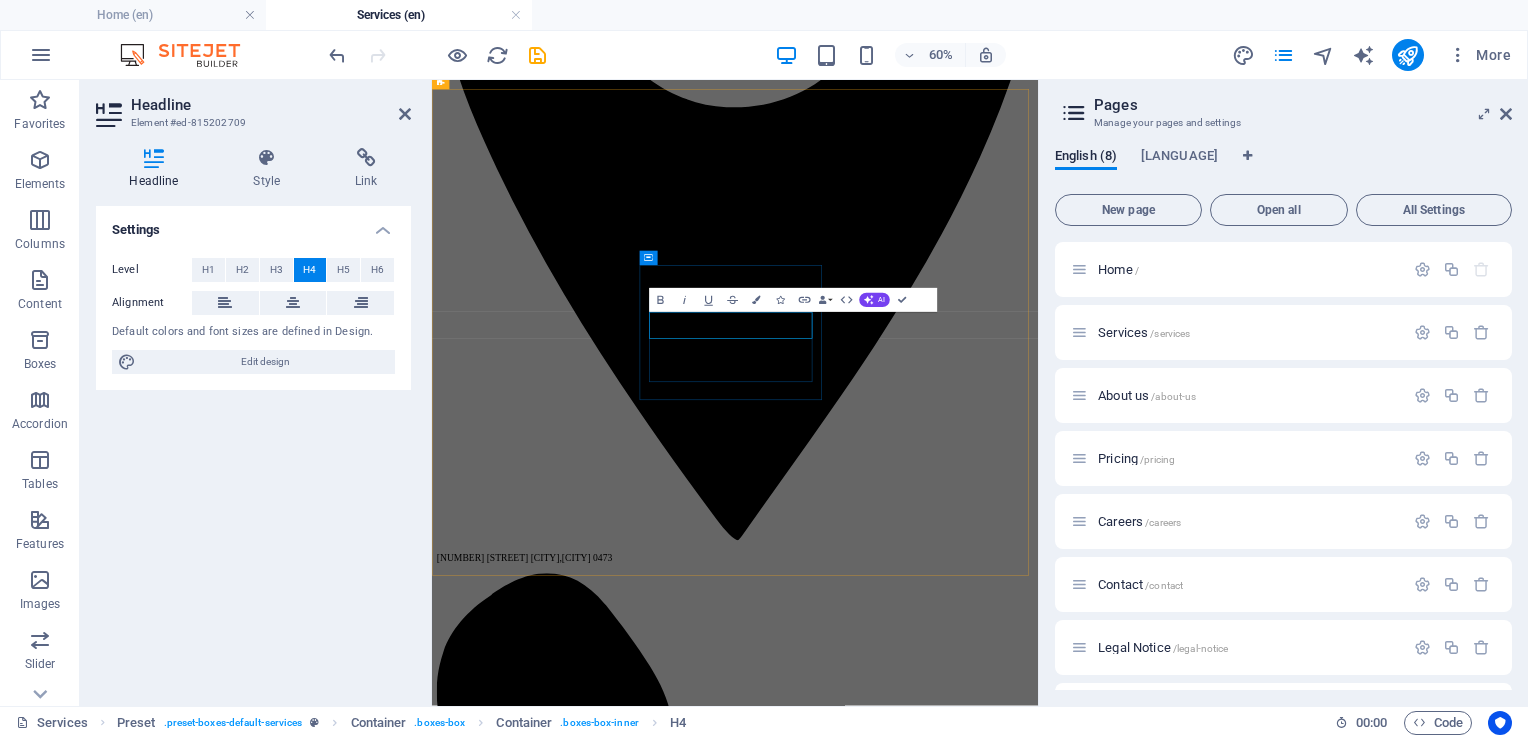 type 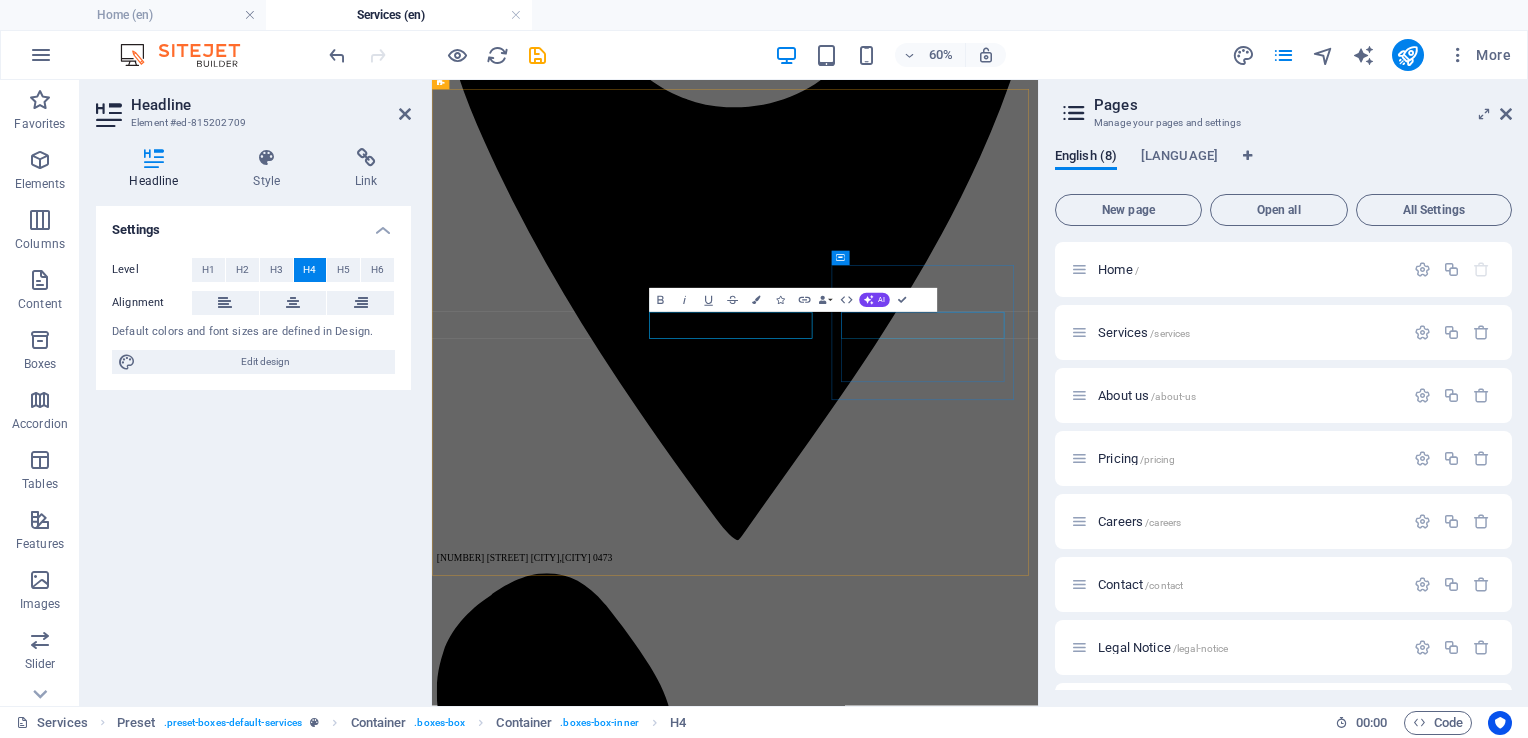 drag, startPoint x: 1225, startPoint y: 504, endPoint x: 1306, endPoint y: 346, distance: 177.55281 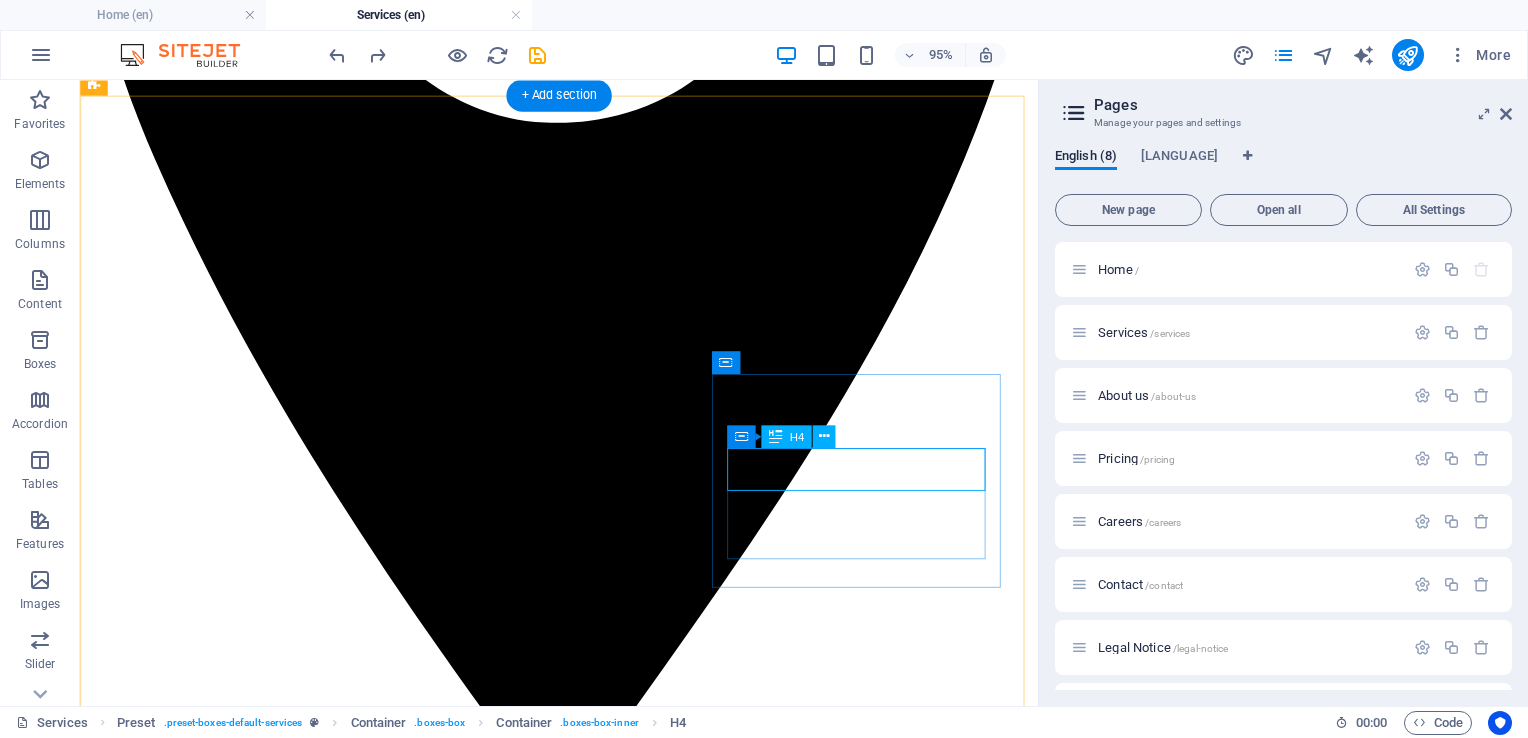 click on "Minor Control" at bounding box center (584, 16022) 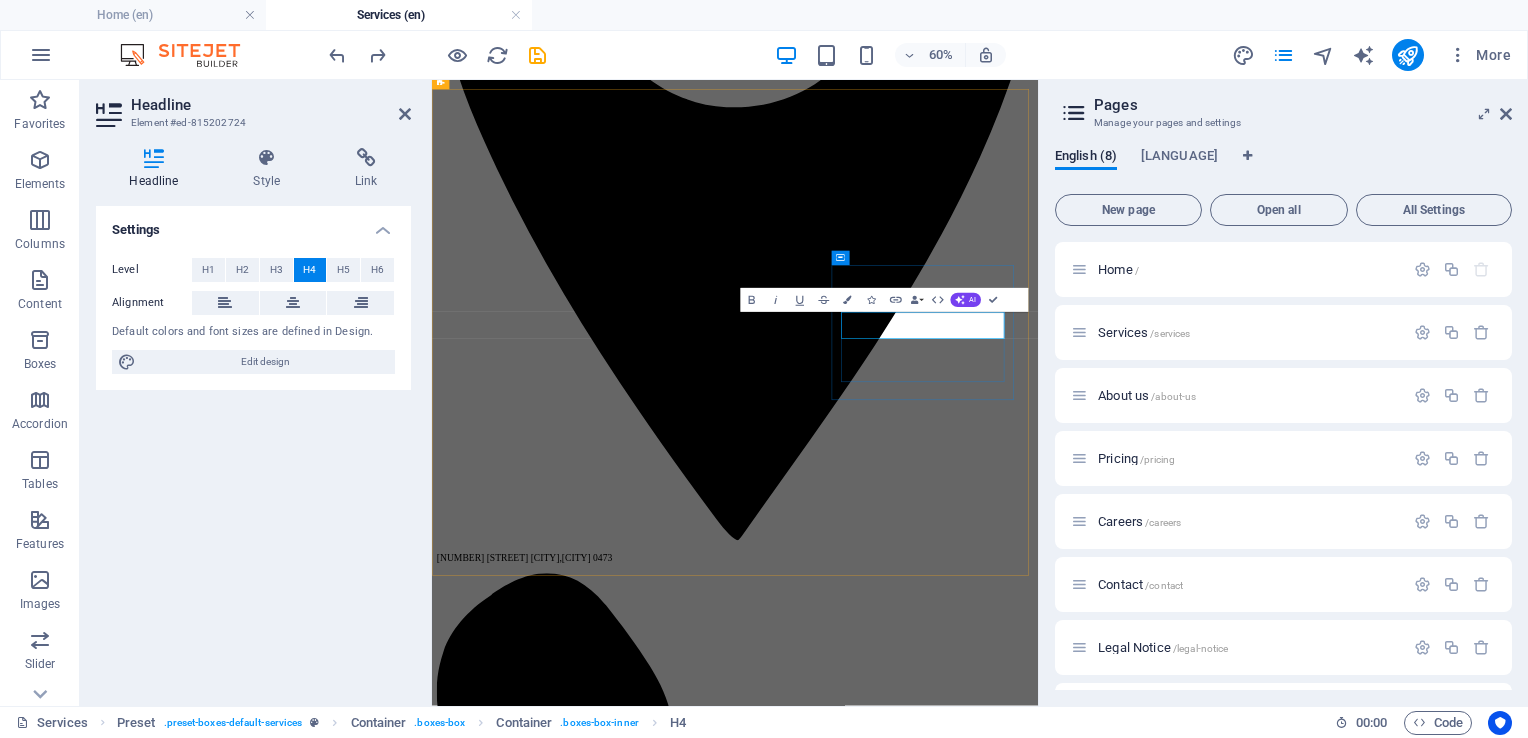 type 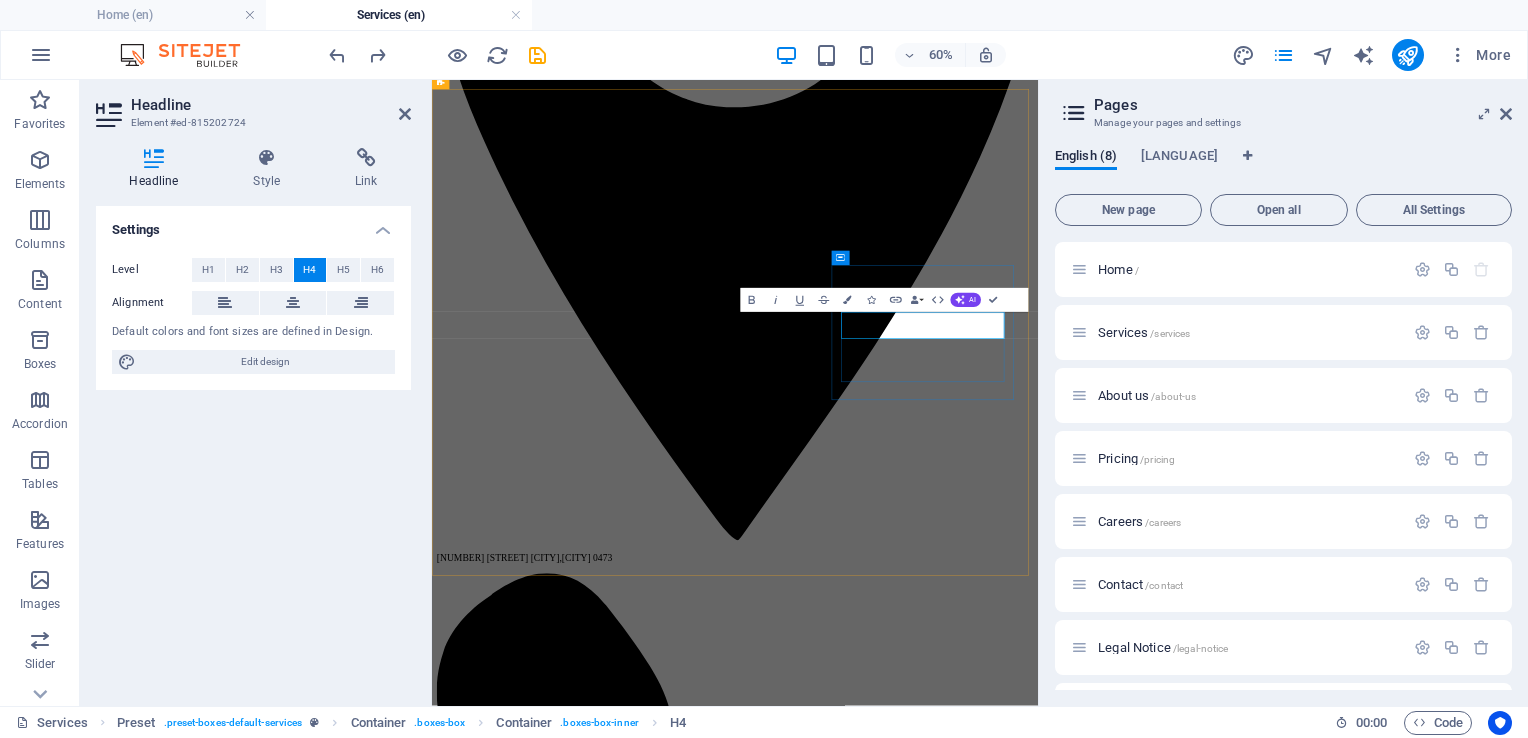scroll, scrollTop: 704, scrollLeft: 0, axis: vertical 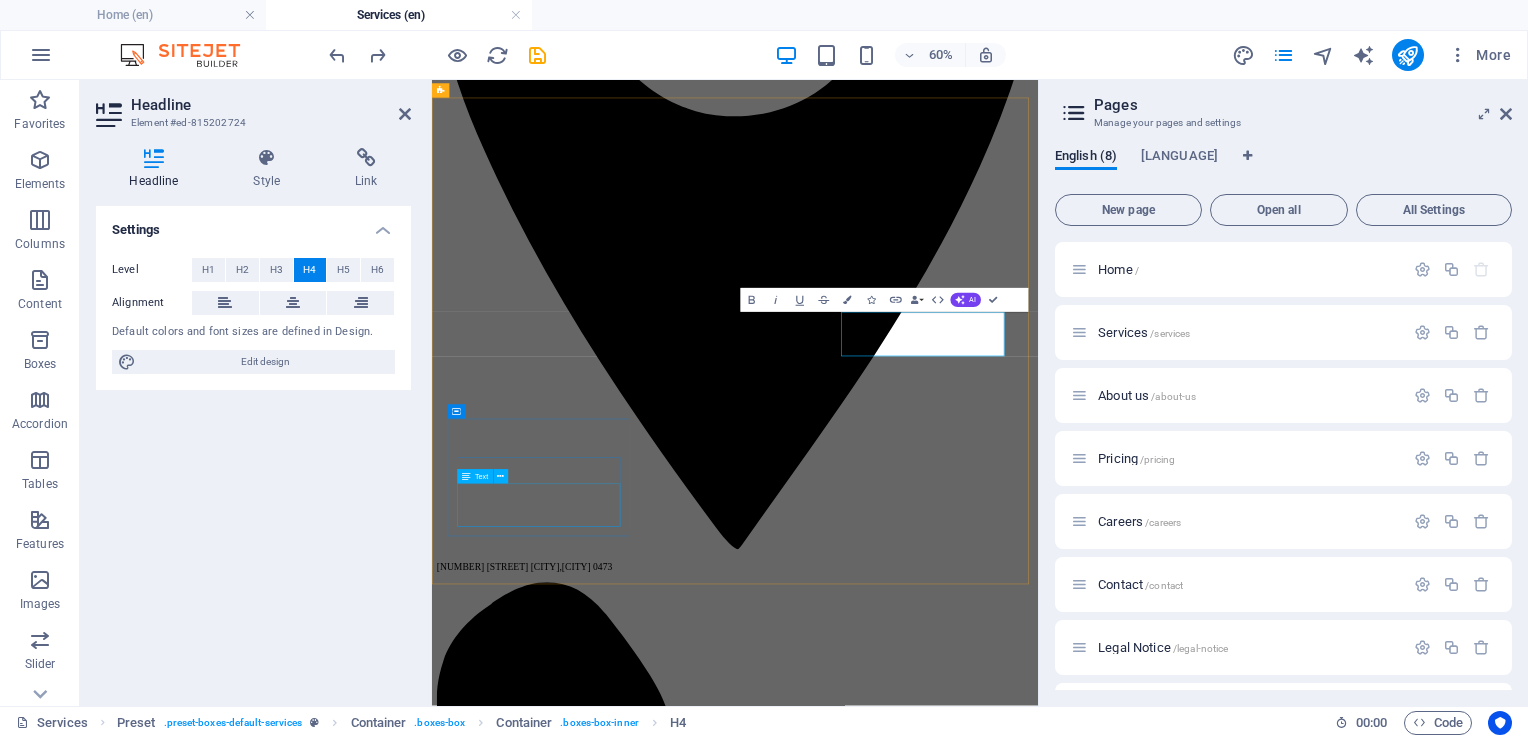 click on "Lorem ipsum dolor sit amet, consectetur adipisicing elit. Veritatis, dolorem!" at bounding box center [937, 17468] 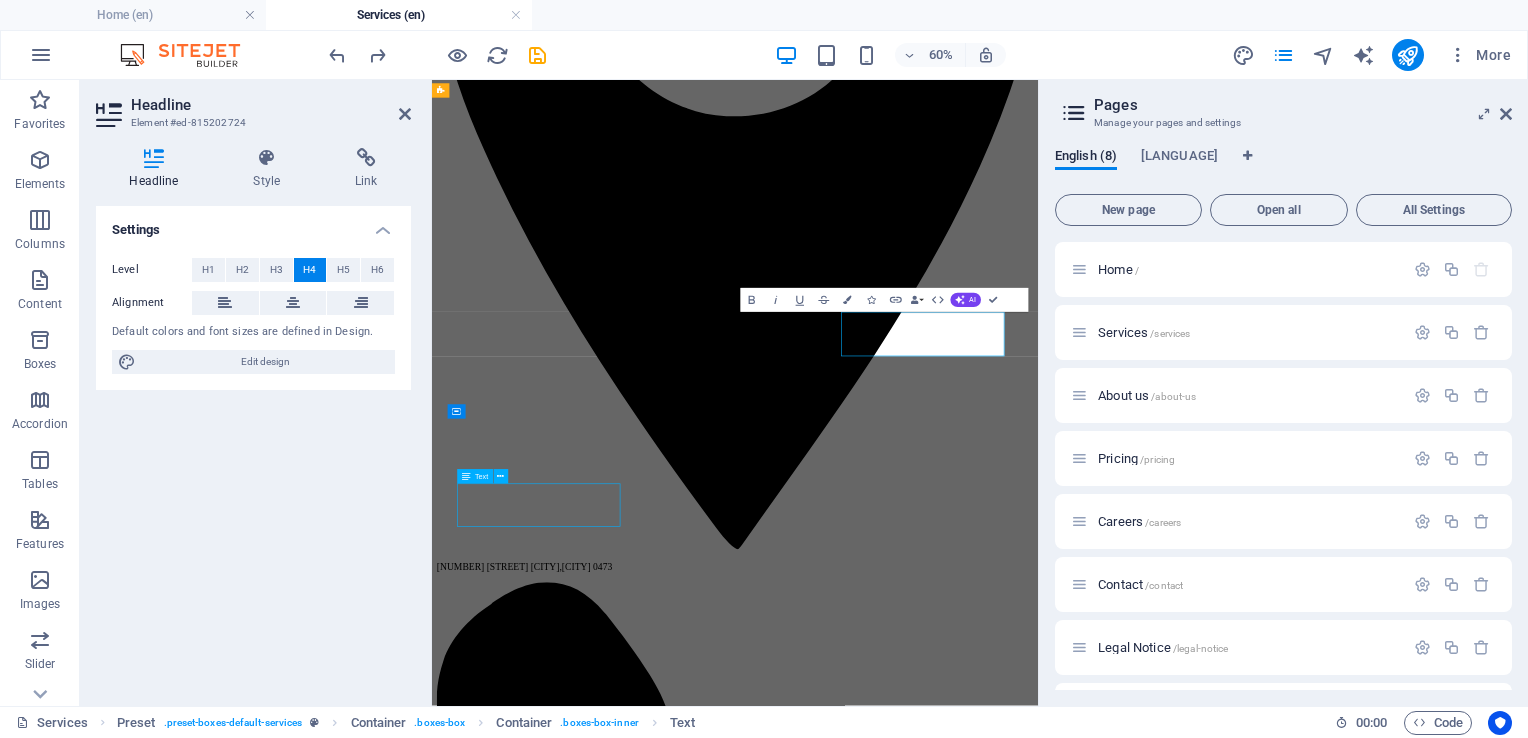scroll, scrollTop: 1084, scrollLeft: 0, axis: vertical 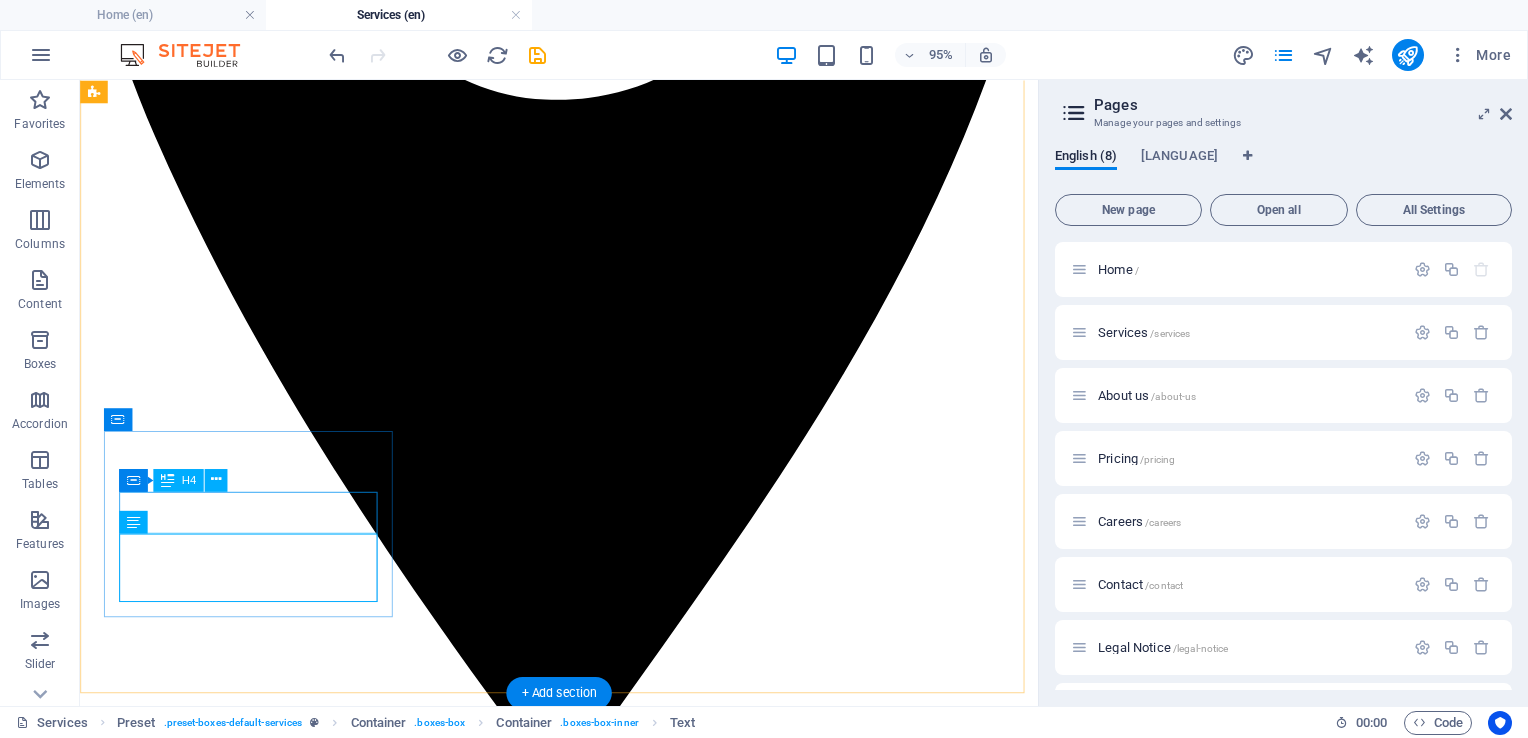 click on "Defensive Investigation" at bounding box center (584, 17103) 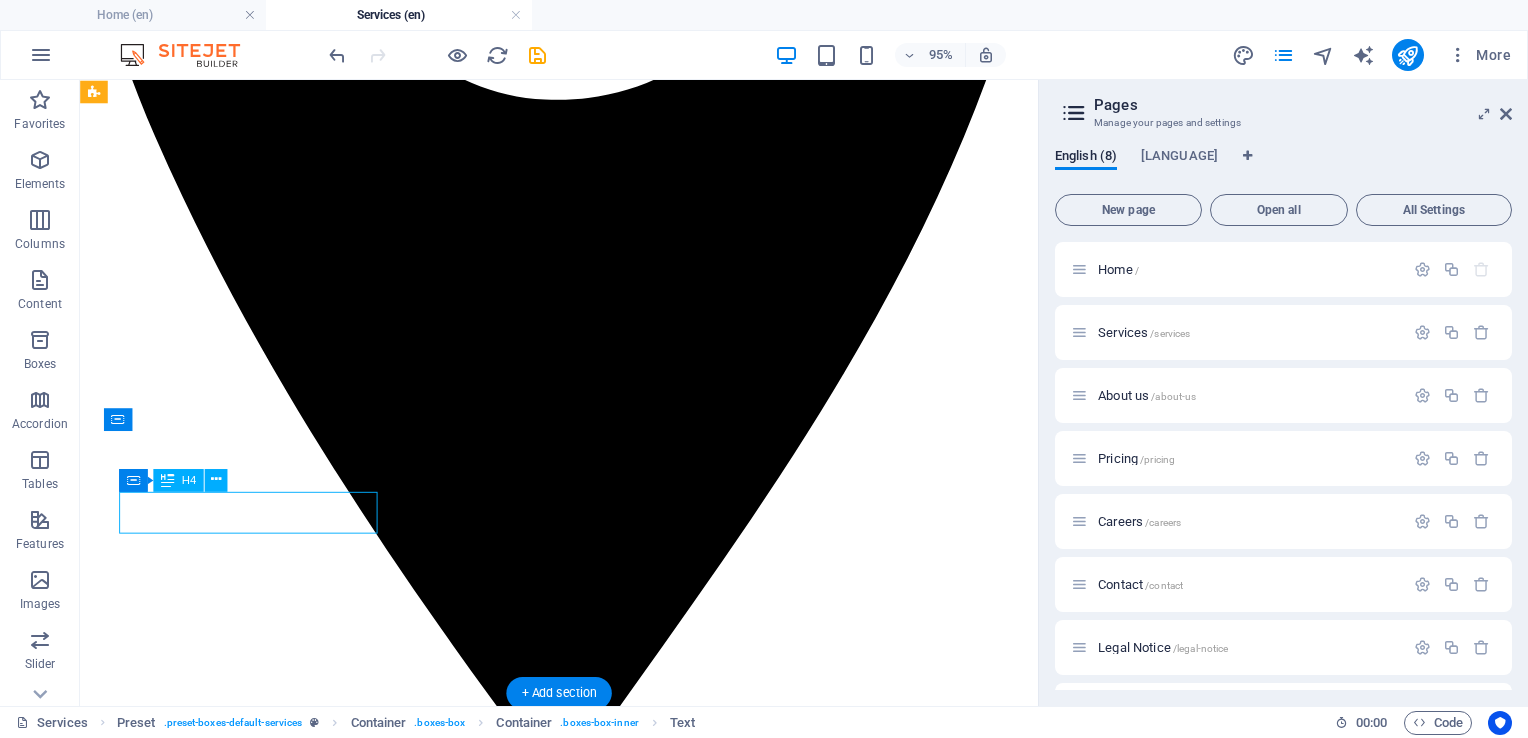 click on "Defensive Investigation" at bounding box center (584, 17103) 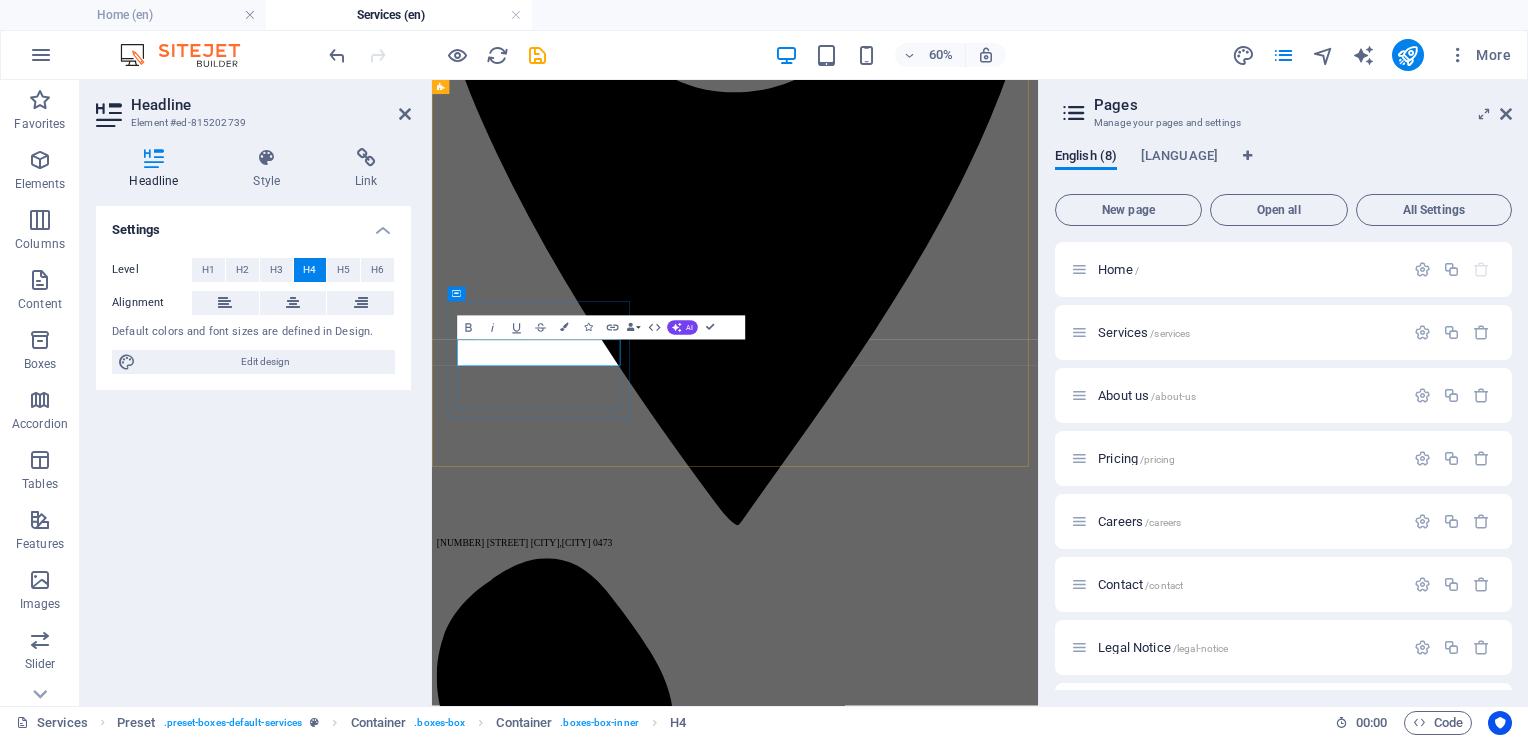 type 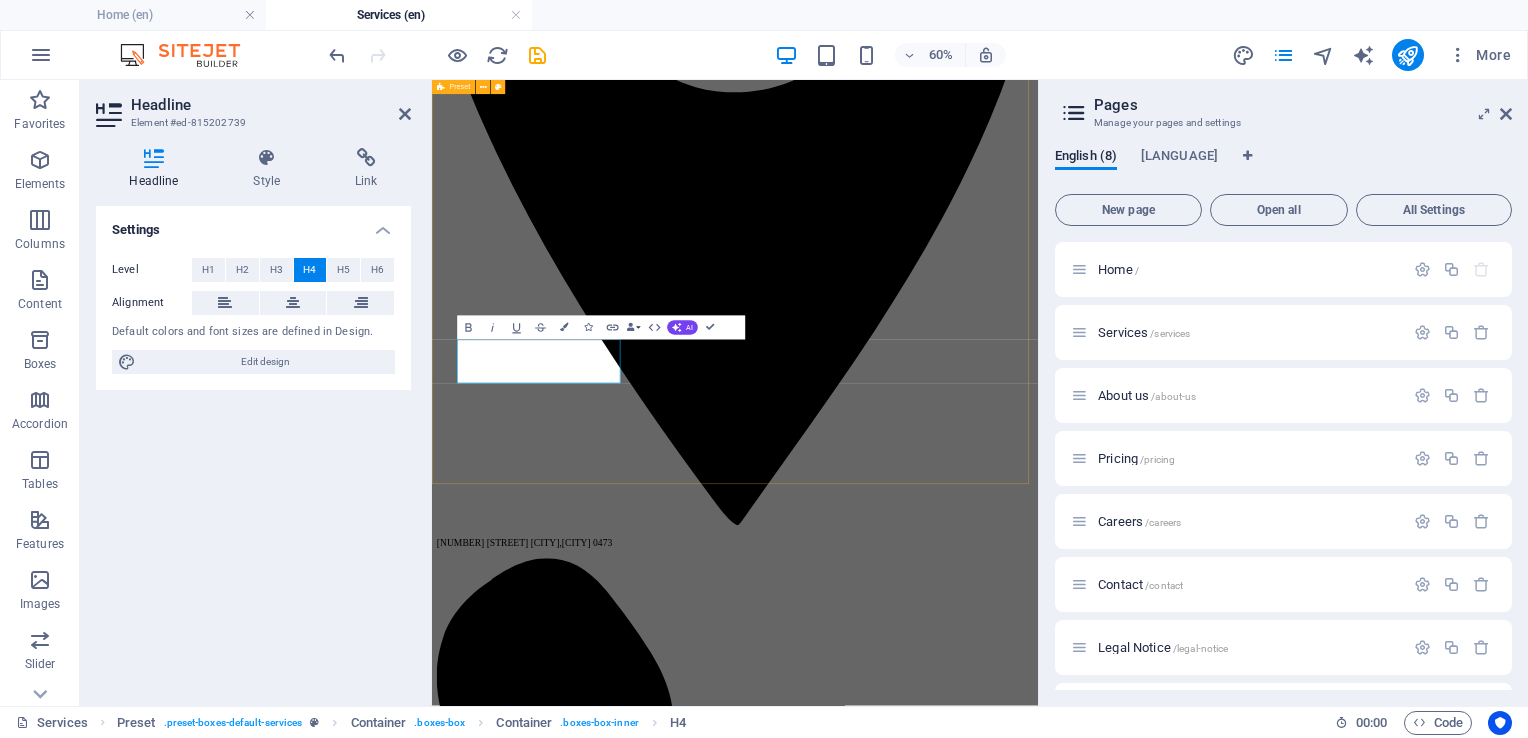 click on "Copy & printing Lorem ipsum dolor sit amet, consectetur adipisicing elit. Veritatis, dolorem! Graphic design & branding Lorem ipsum dolor sit amet, consectetur adipisicing elit. Veritatis, dolorem! MARKETING Lorem ipsum dolor sit amet, consectetur adipisicing elit. Veritatis, dolorem! PHOTOSHOOT & PHOTO PRINTING Lorem ipsum dolor sit amet, consectetur adipisicing elit. Veritatis, dolorem! STATIONERY Lorem ipsum dolor sit amet, consectetur adipisicing elit. Veritatis, dolorem! SUBLIMATION & T-SHIRT PRINTING Lorem ipsum dolor sit amet, consectetur adipisicing elit. Veritatis, dolorem! WEBSITE DEVELOPMENT & EMAIL HOSTING Lorem ipsum dolor sit amet, consectetur adipisicing elit. Veritatis, dolorem! insurance investigations  Lorem ipsum dolor sit amet, consectetur adipisicing elit. Veritatis, dolorem! Consulting Lorem ipsum dolor sit amet, consectetur adipisicing elit. Veritatis, dolorem!" at bounding box center (937, 14462) 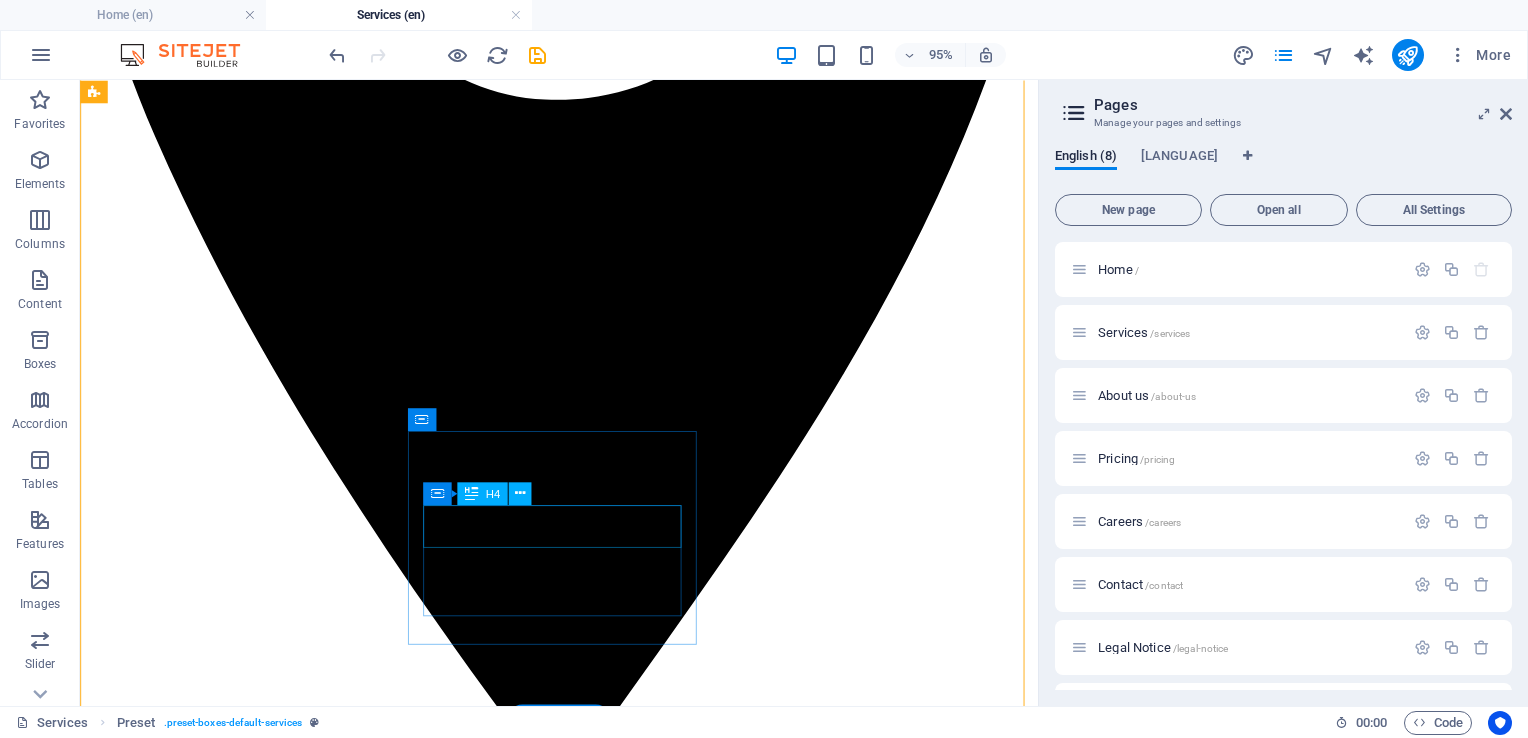 click on "insurance investigations" at bounding box center [584, 17780] 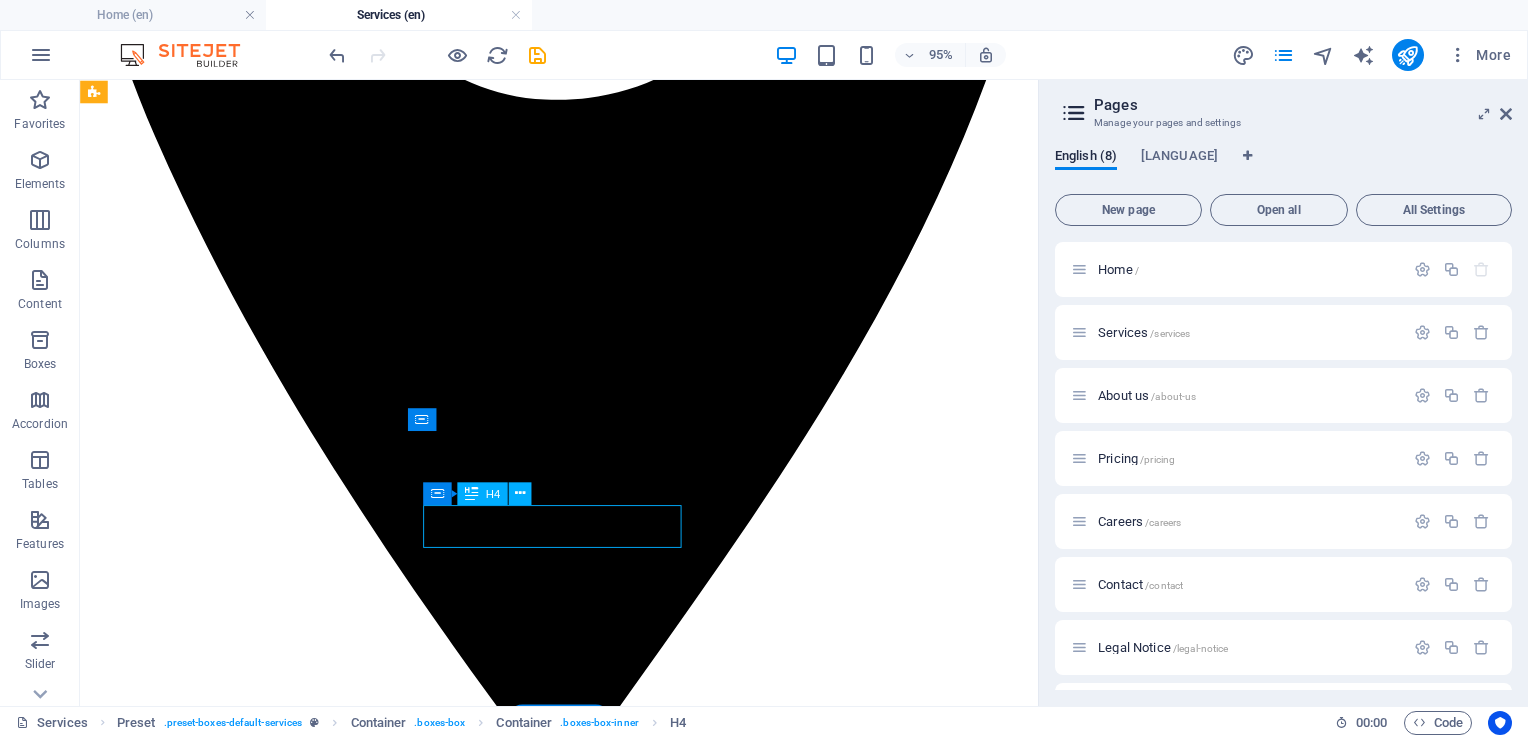 click on "insurance investigations" at bounding box center [584, 17780] 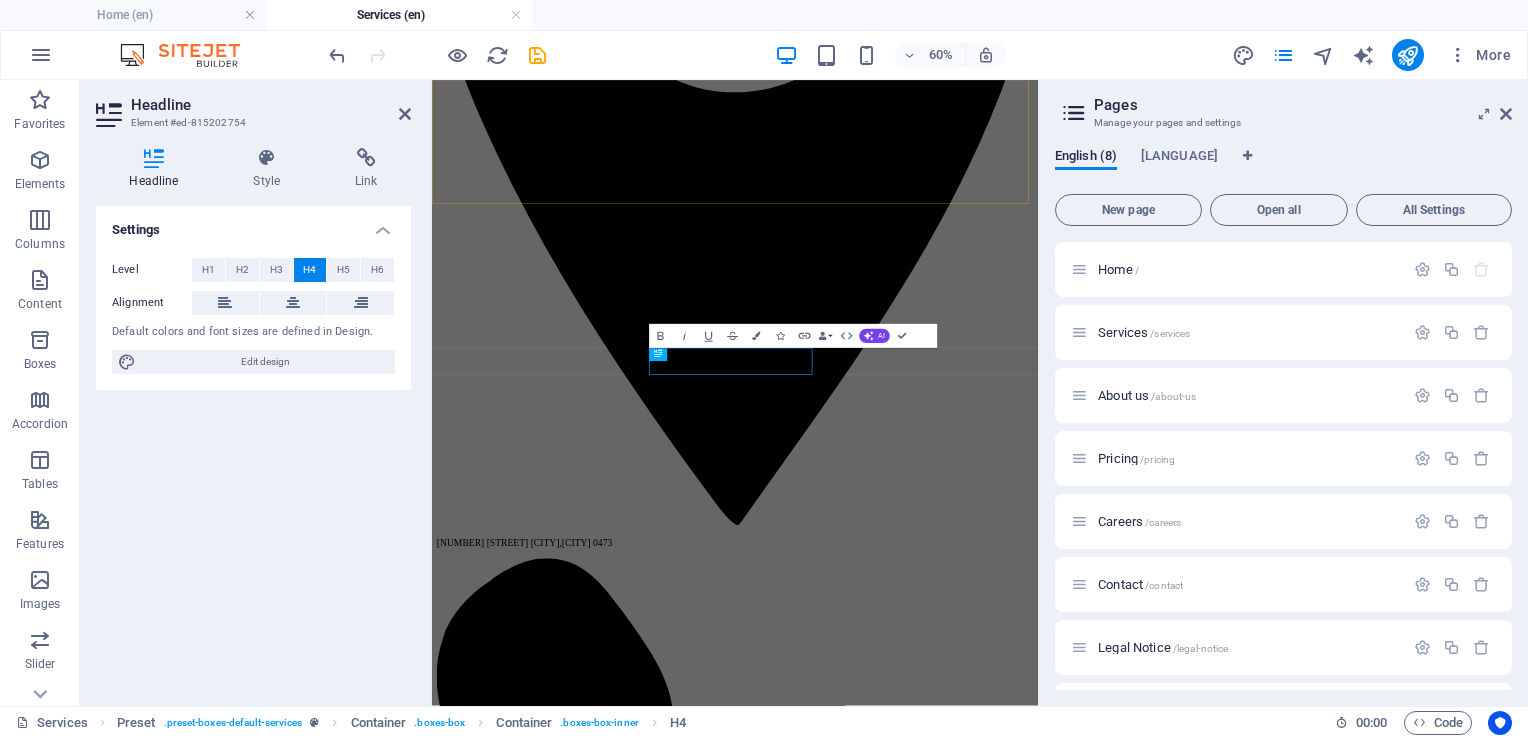 click on "Home Services About us Pricing Careers Contact" at bounding box center (937, 7800) 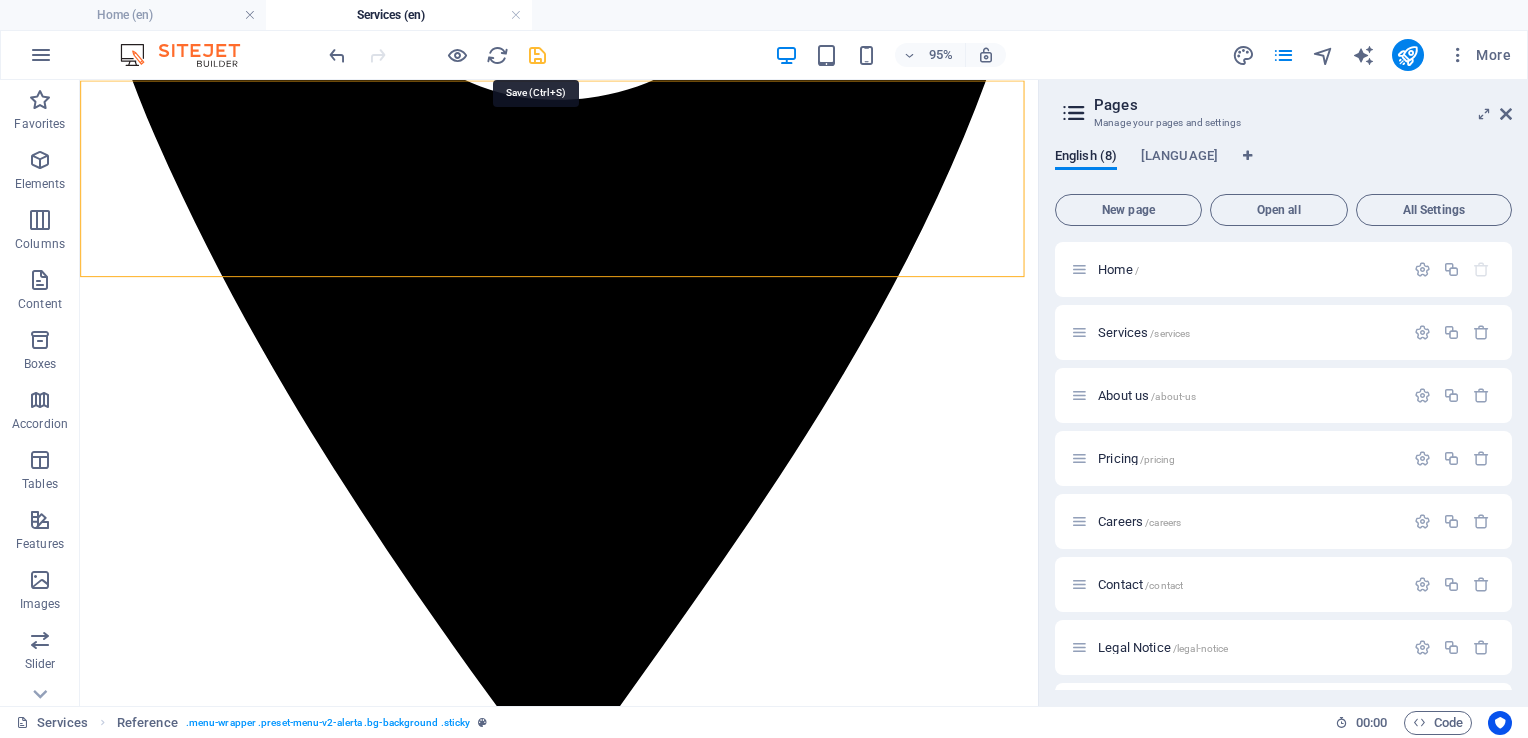 click at bounding box center [537, 55] 